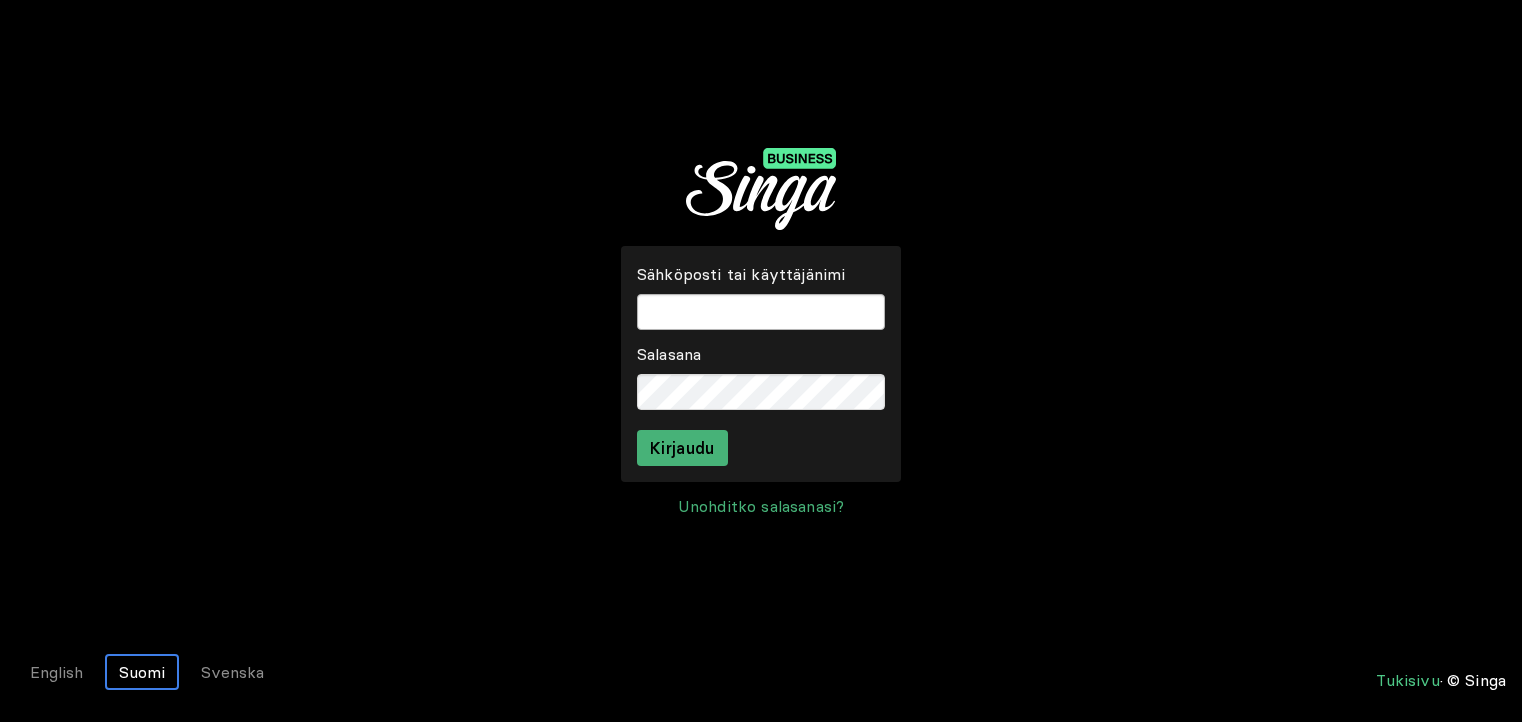 scroll, scrollTop: 0, scrollLeft: 0, axis: both 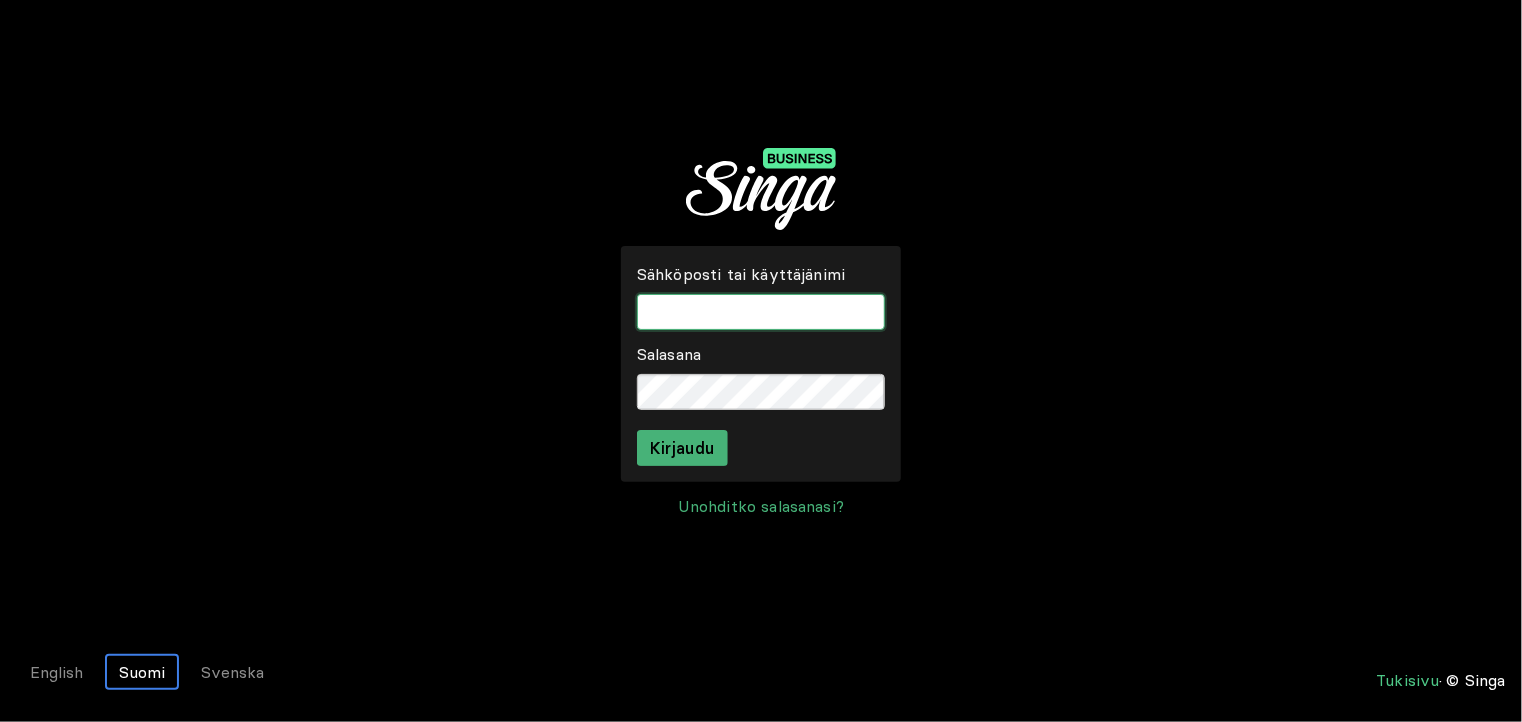 click at bounding box center [761, 312] 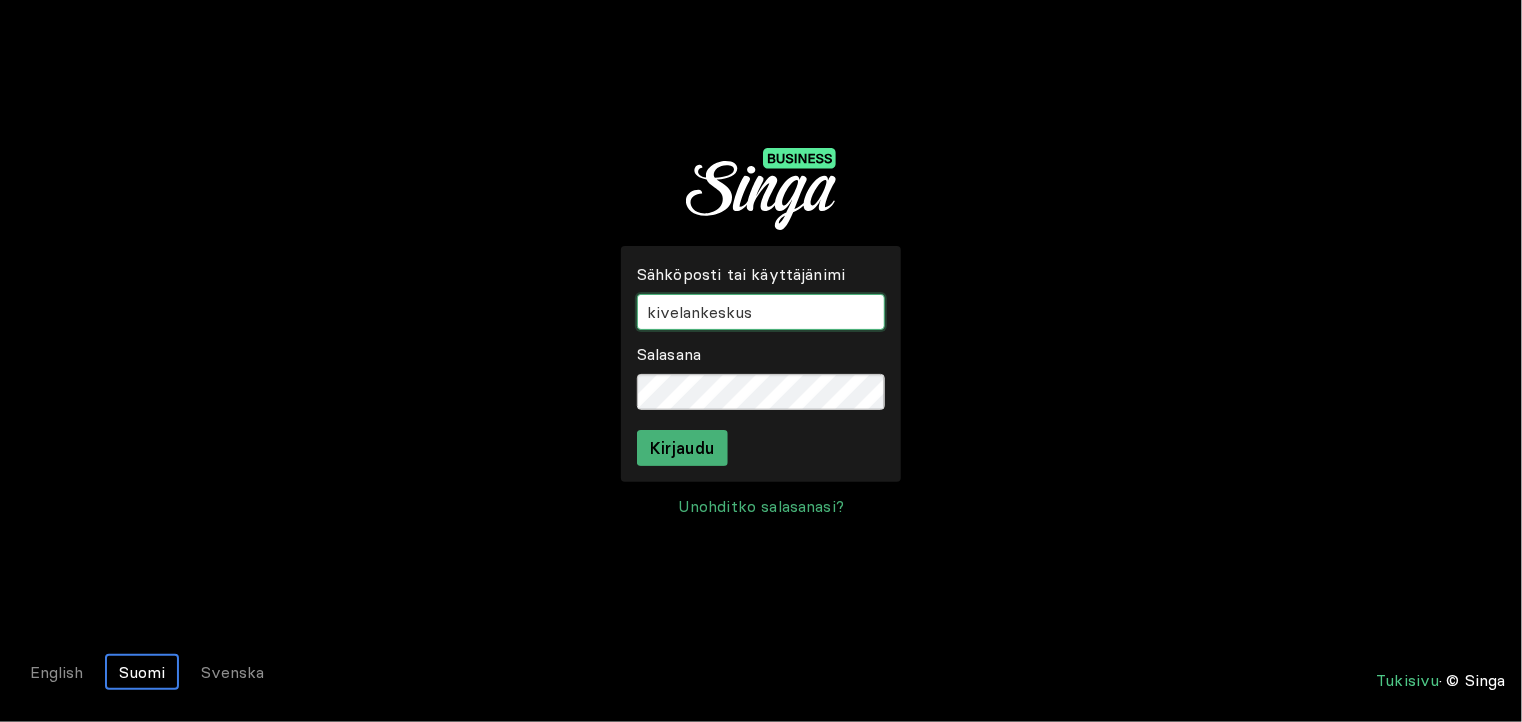 type on "kivelankeskus" 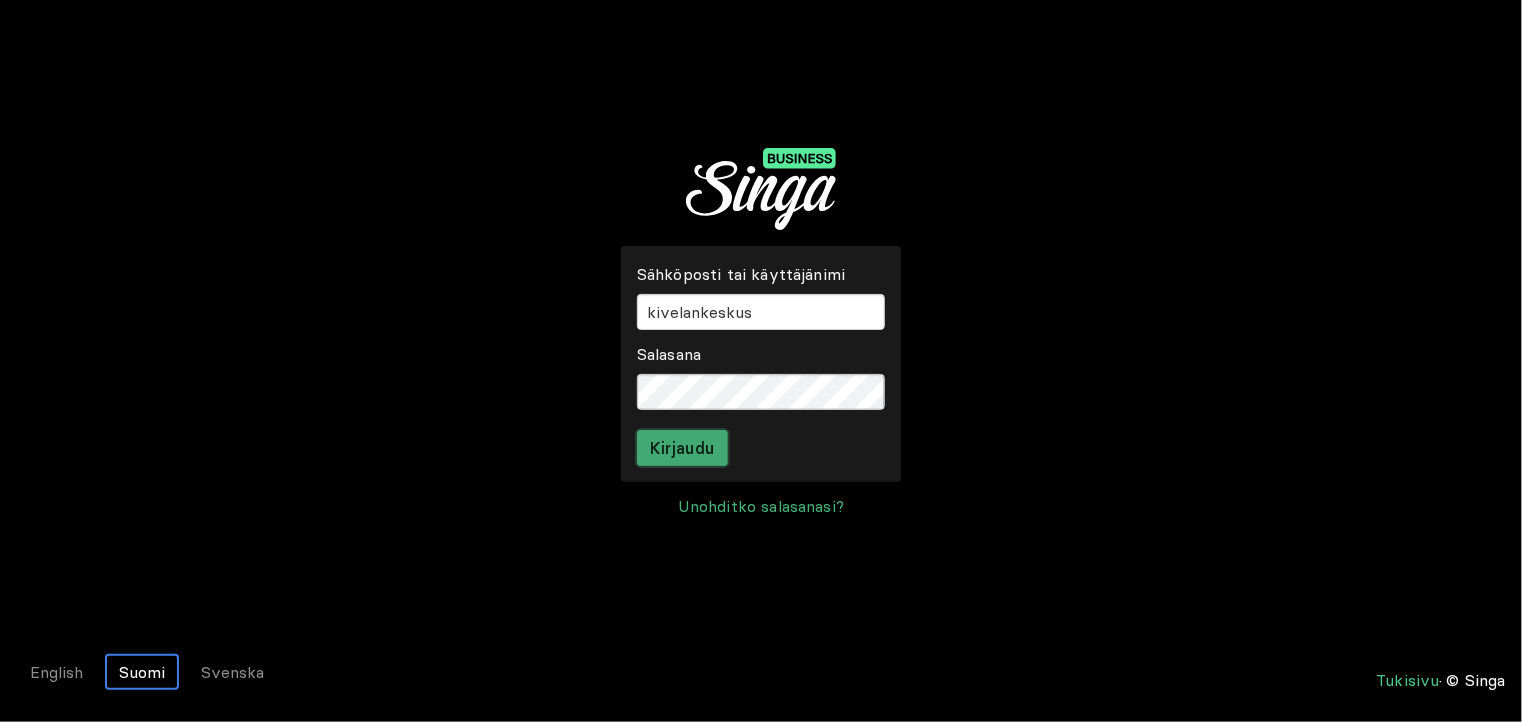 click on "Kirjaudu" at bounding box center [682, 448] 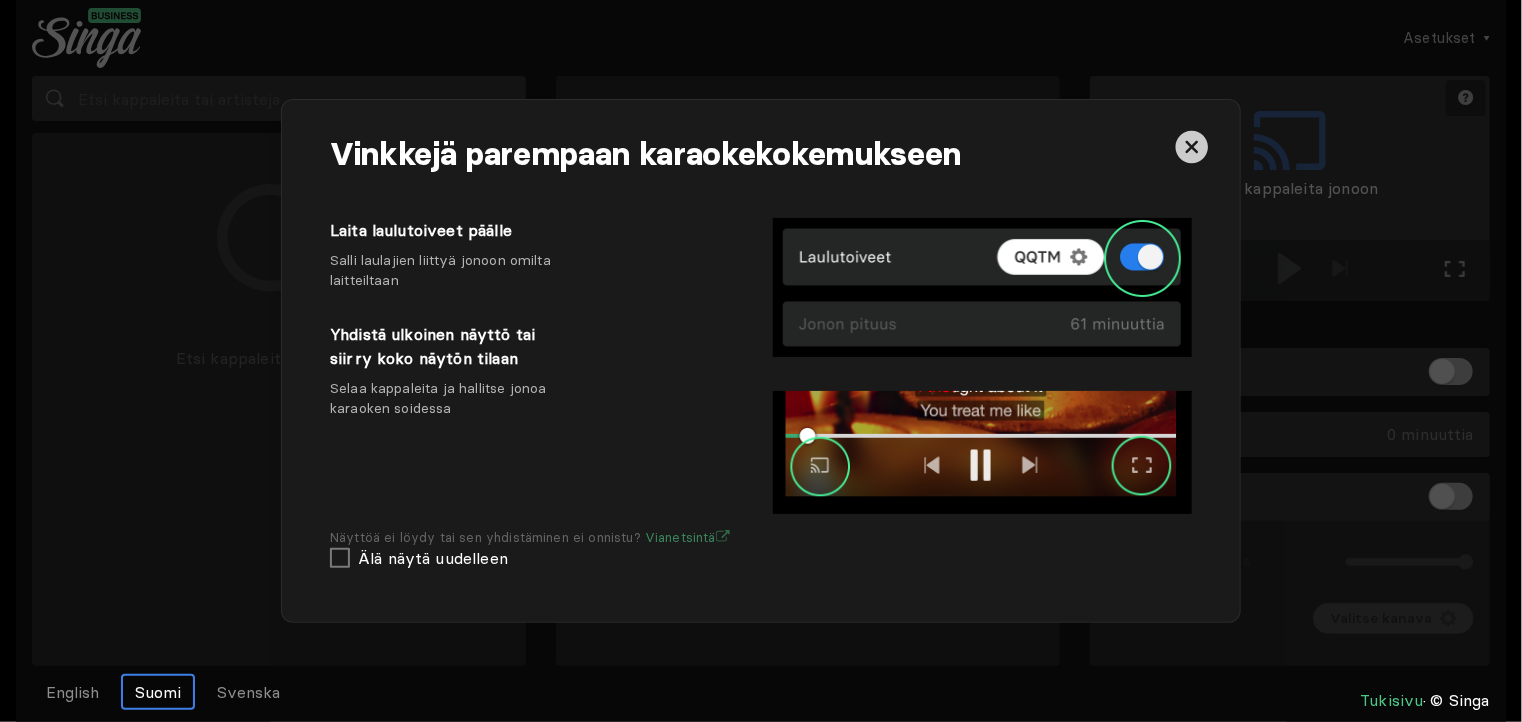 click at bounding box center [1192, 147] 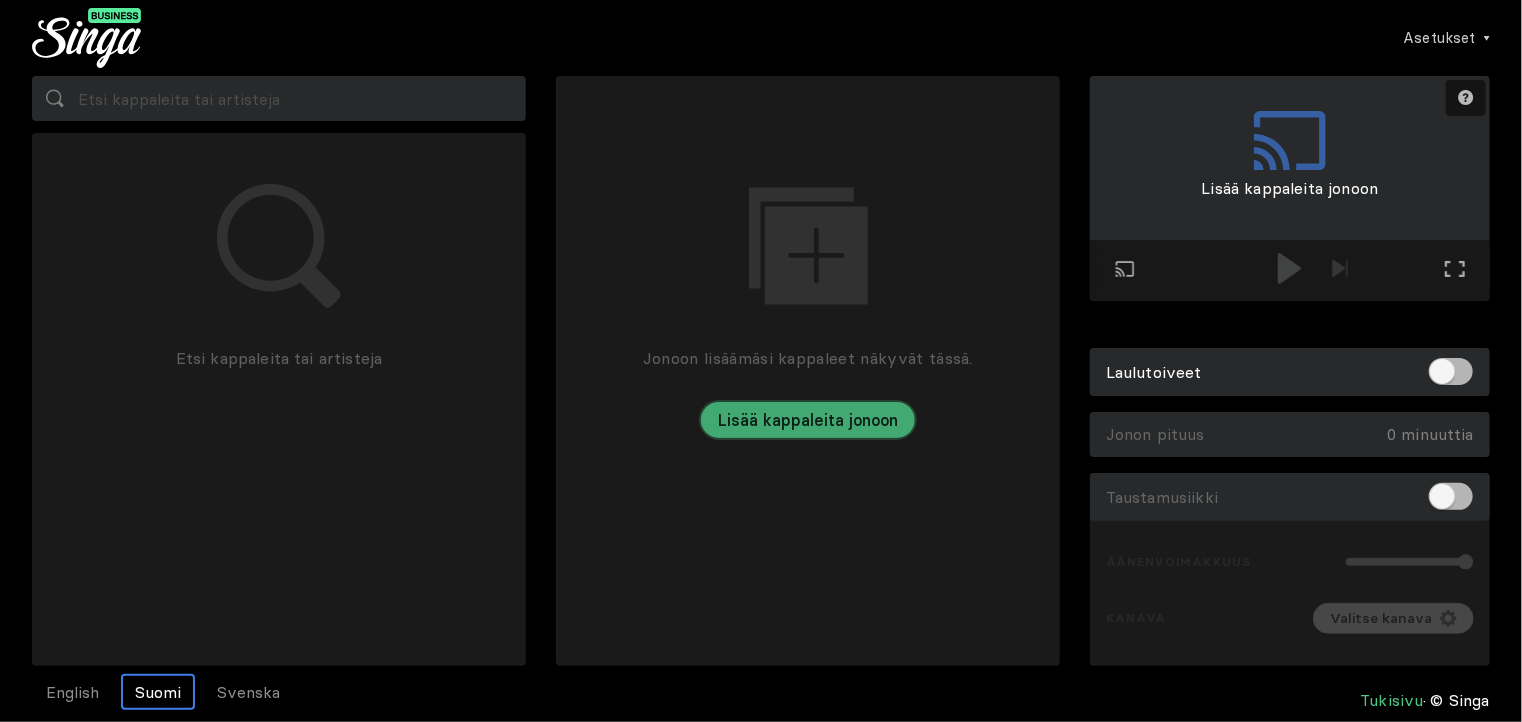 click on "Lisää kappaleita jonoon" at bounding box center (808, 420) 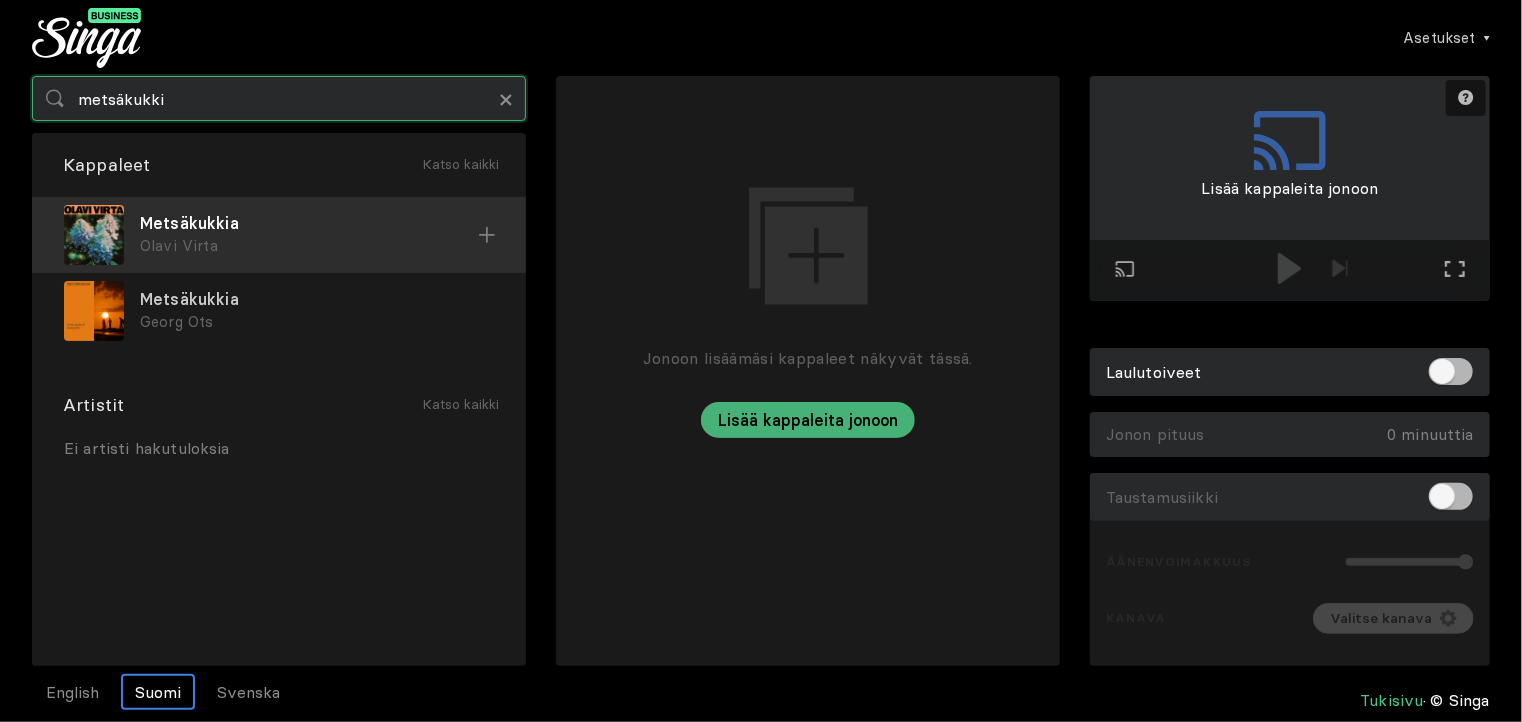 type on "metsäkukki" 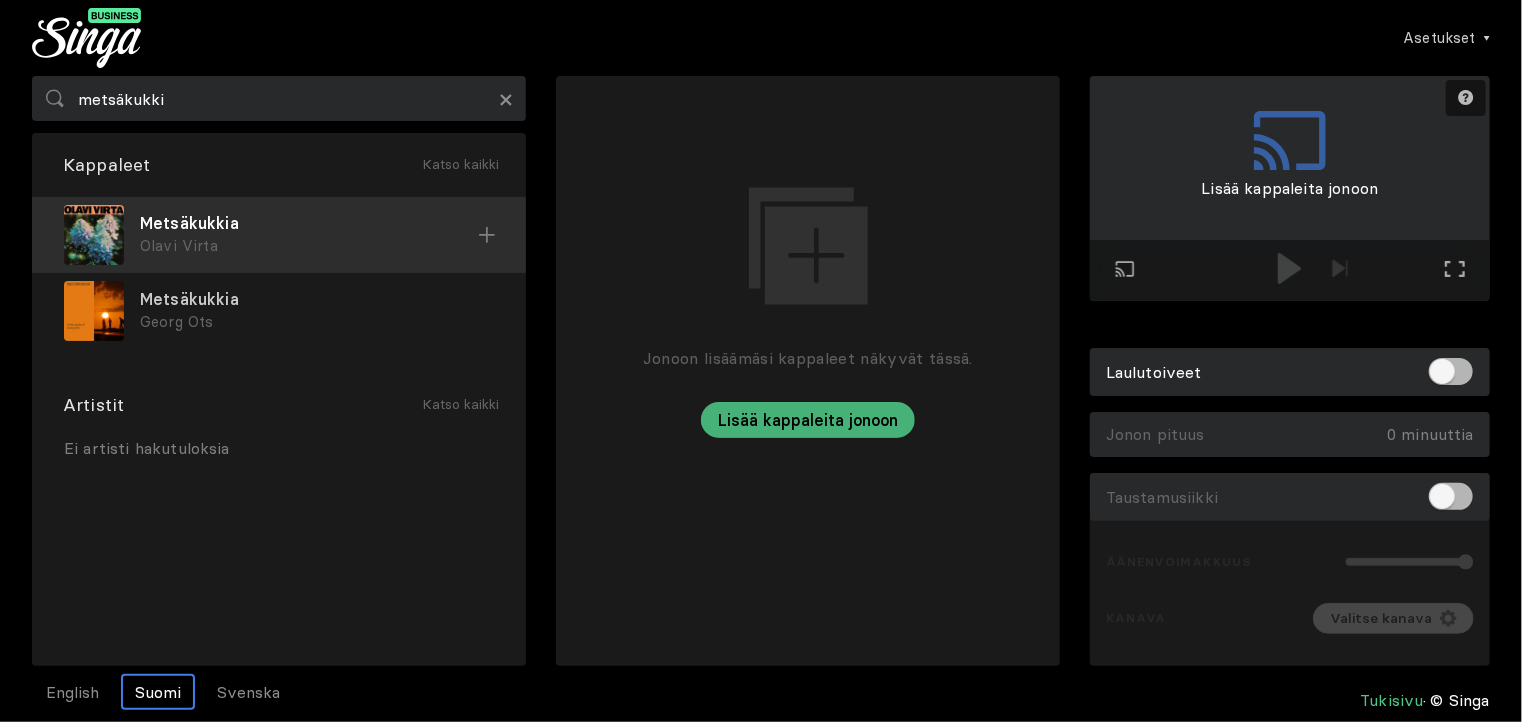 click on "Olavi Virta" at bounding box center (309, 246) 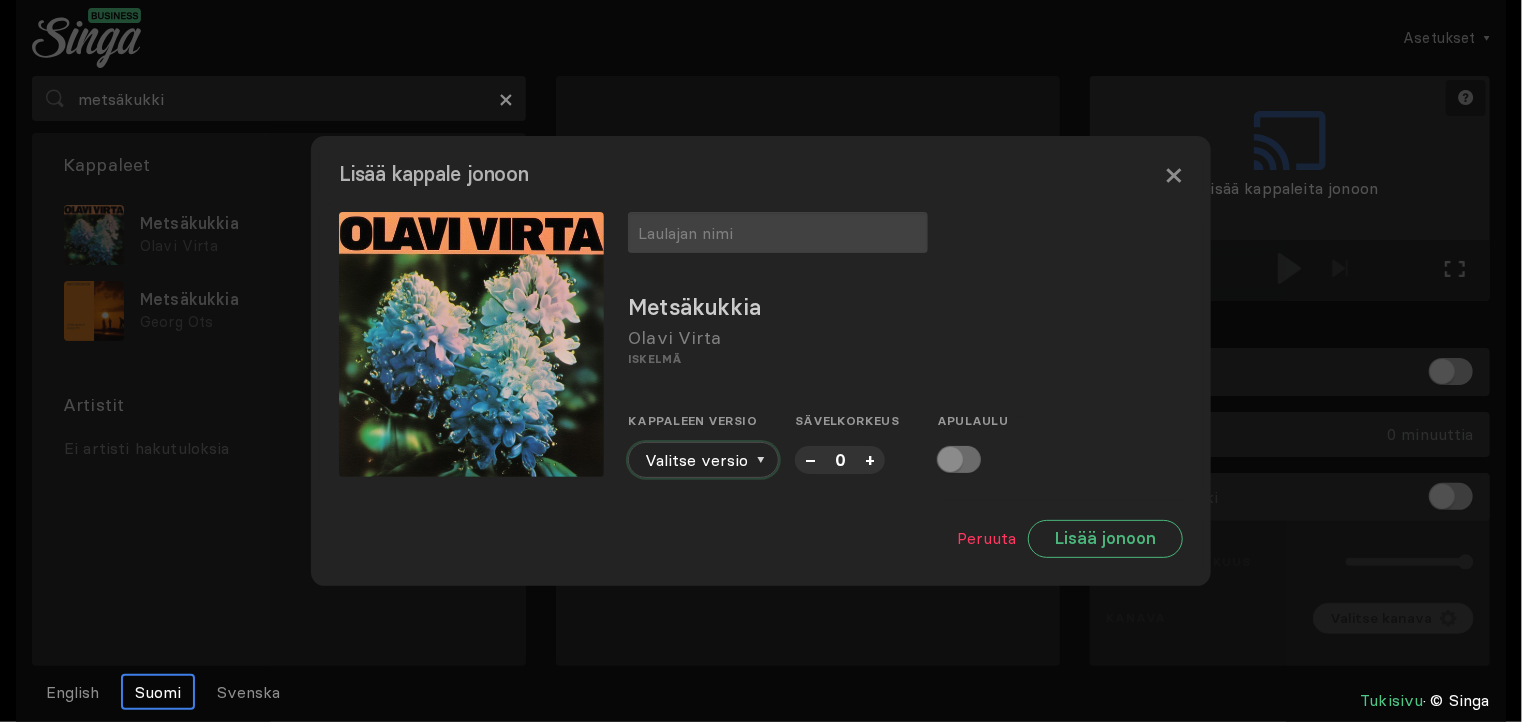 click at bounding box center [761, 460] 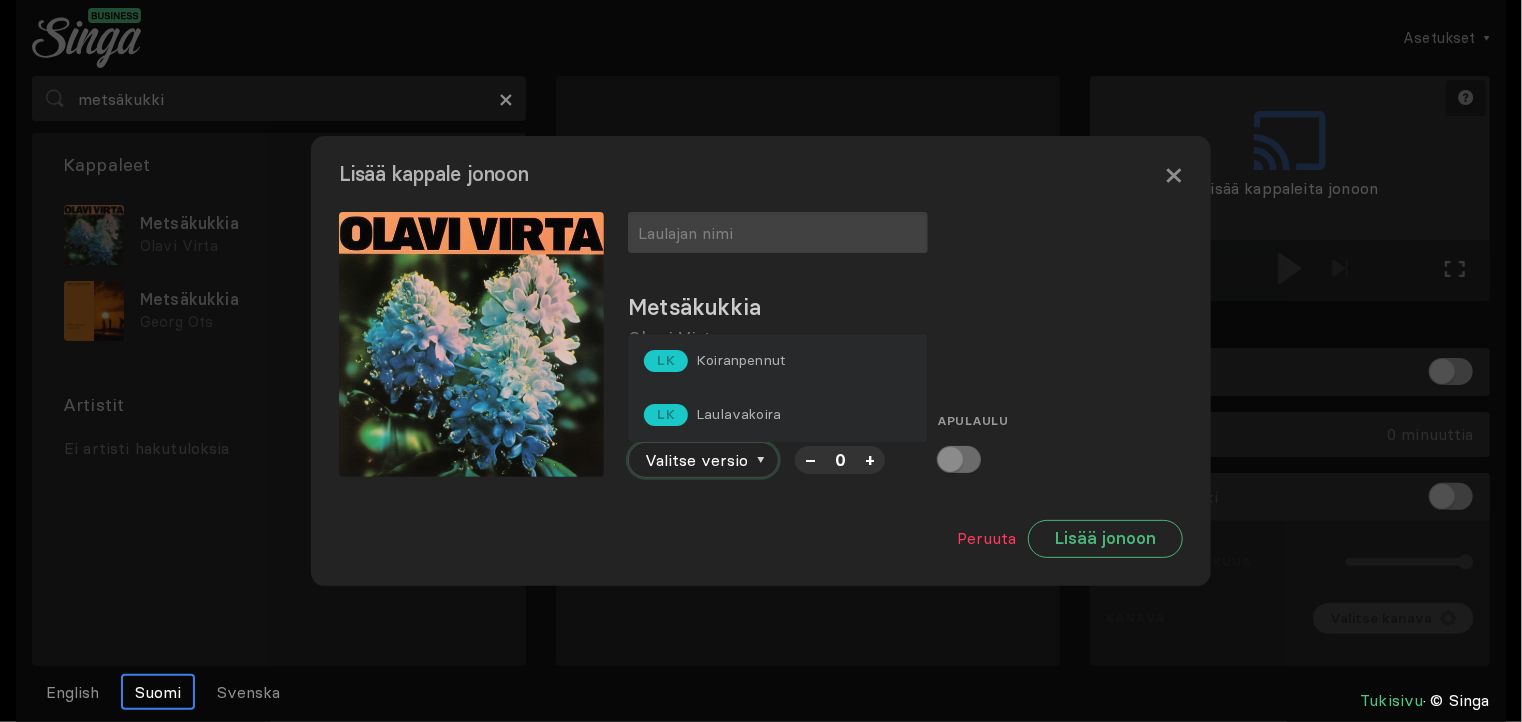 click at bounding box center (761, 460) 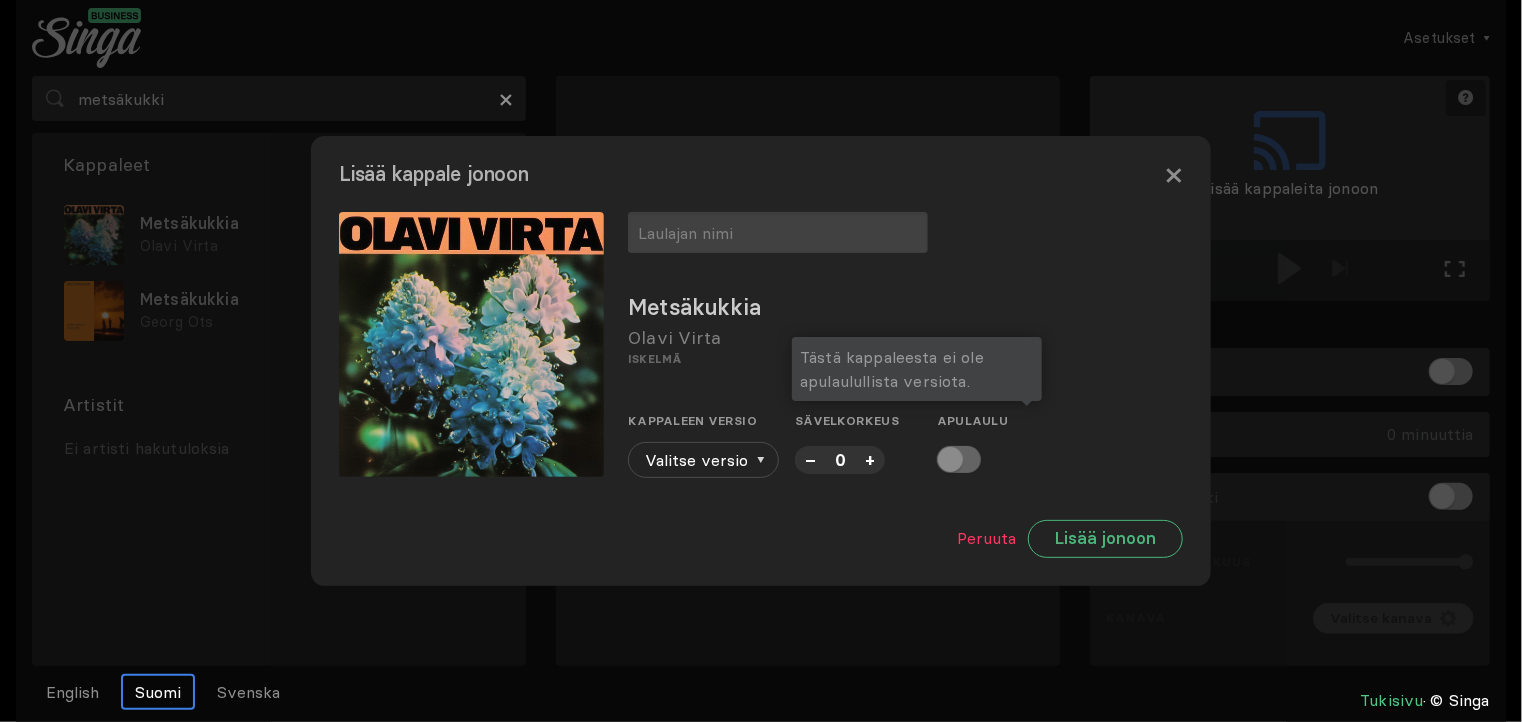 click at bounding box center [959, 459] 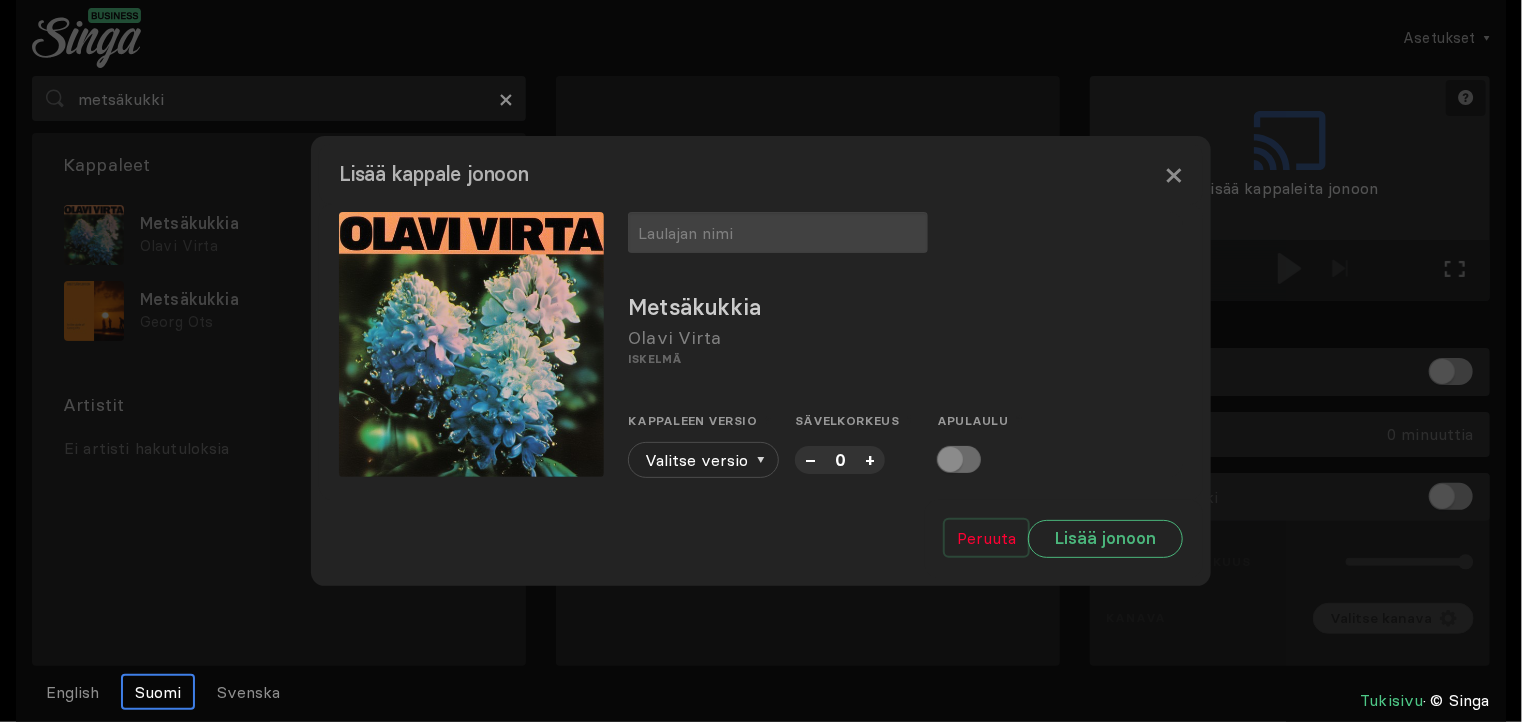 click on "Peruuta" at bounding box center [986, 538] 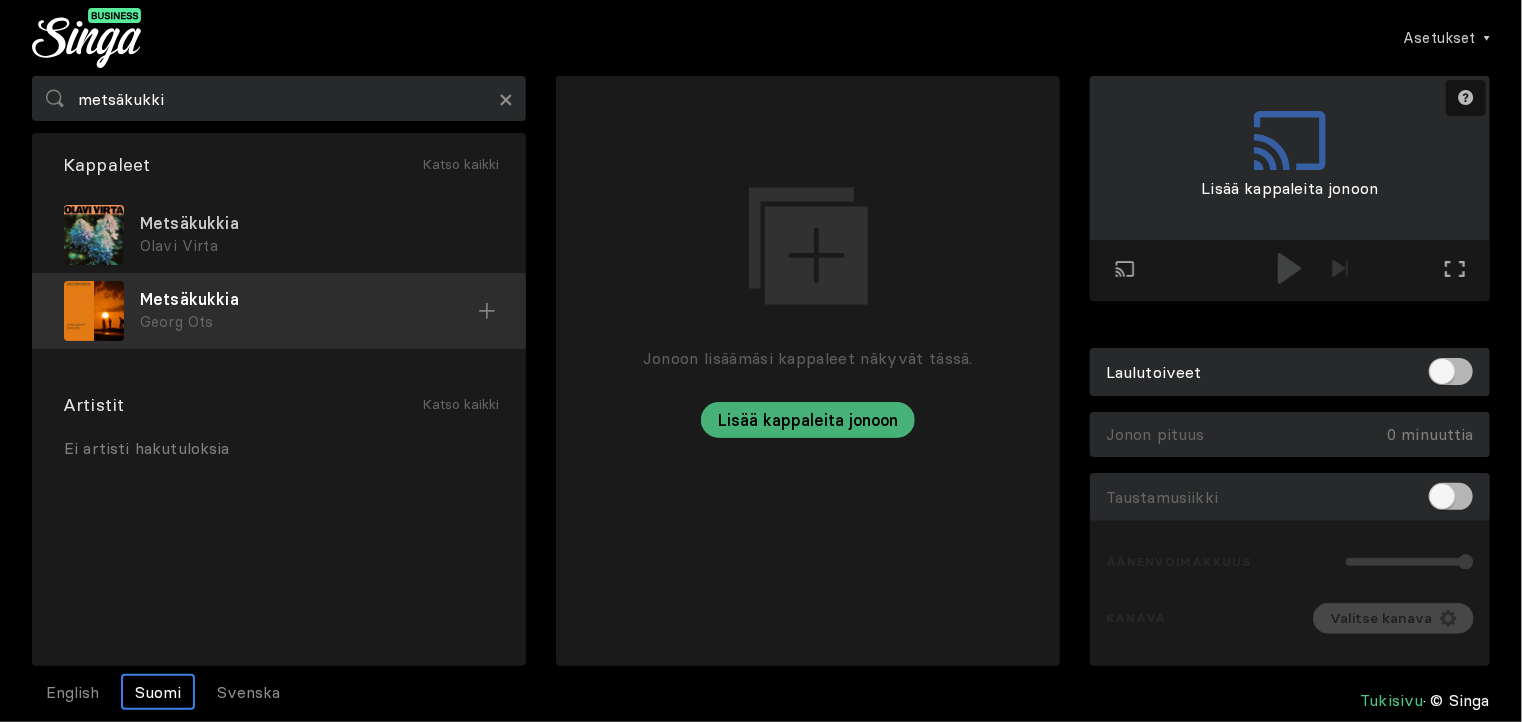 click on "Georg Ots" at bounding box center [317, 246] 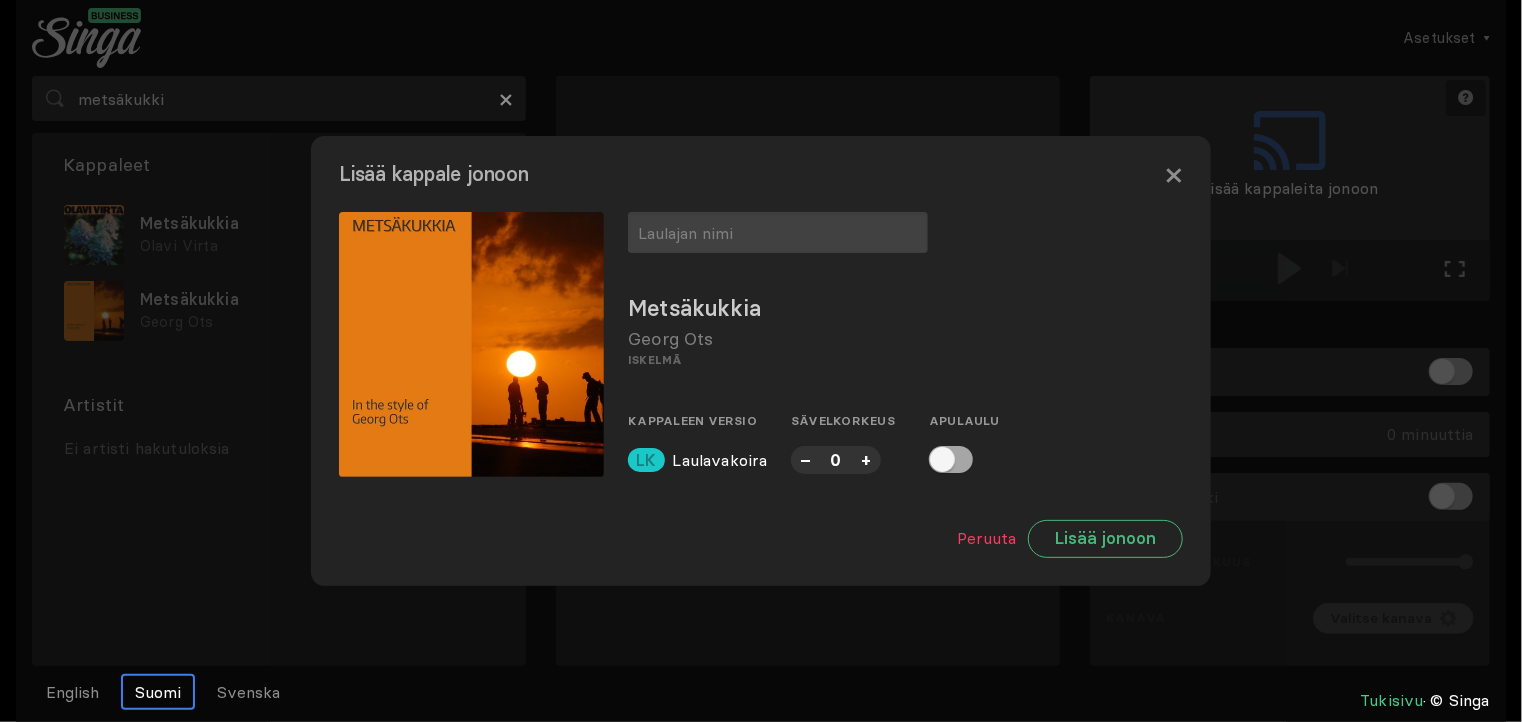 click at bounding box center [951, 459] 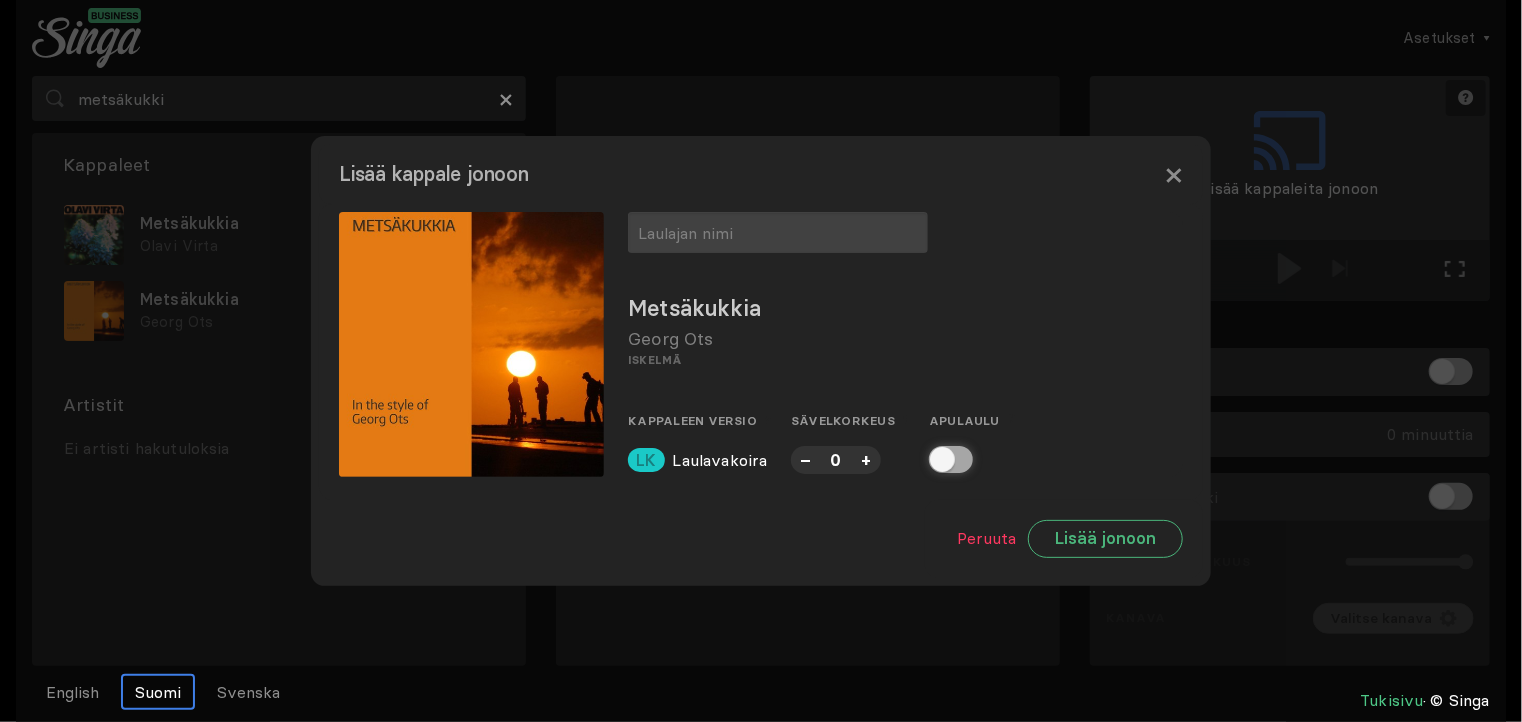 click at bounding box center (935, 459) 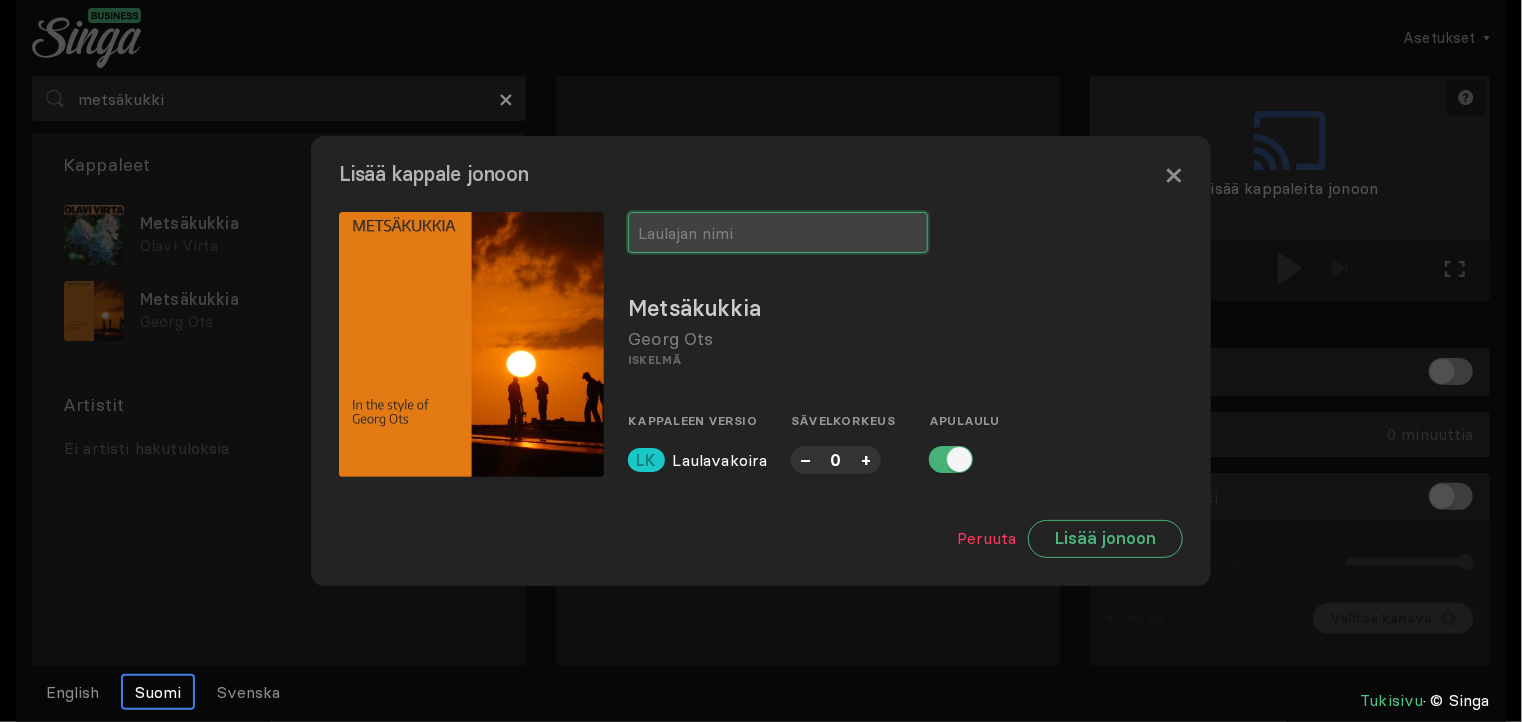 click at bounding box center (778, 232) 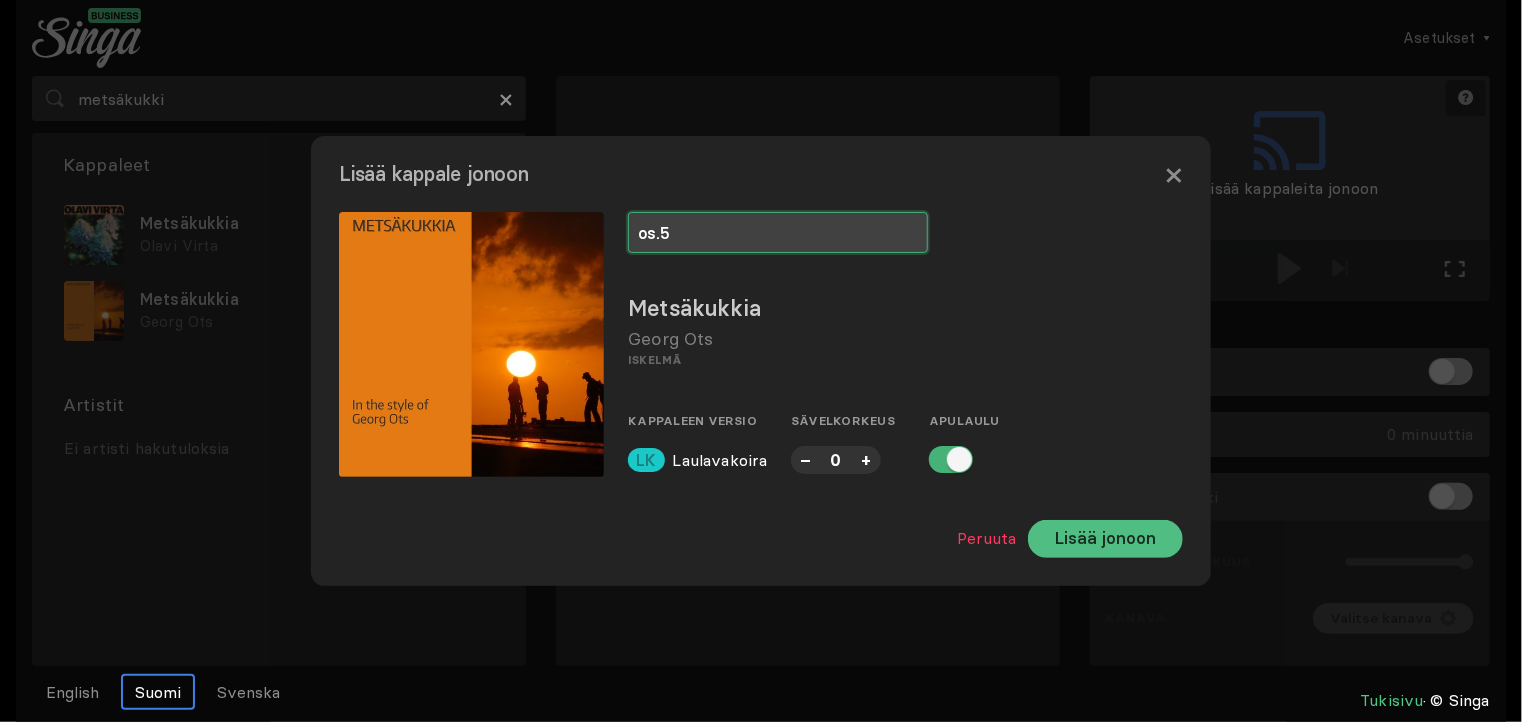 type on "os.5" 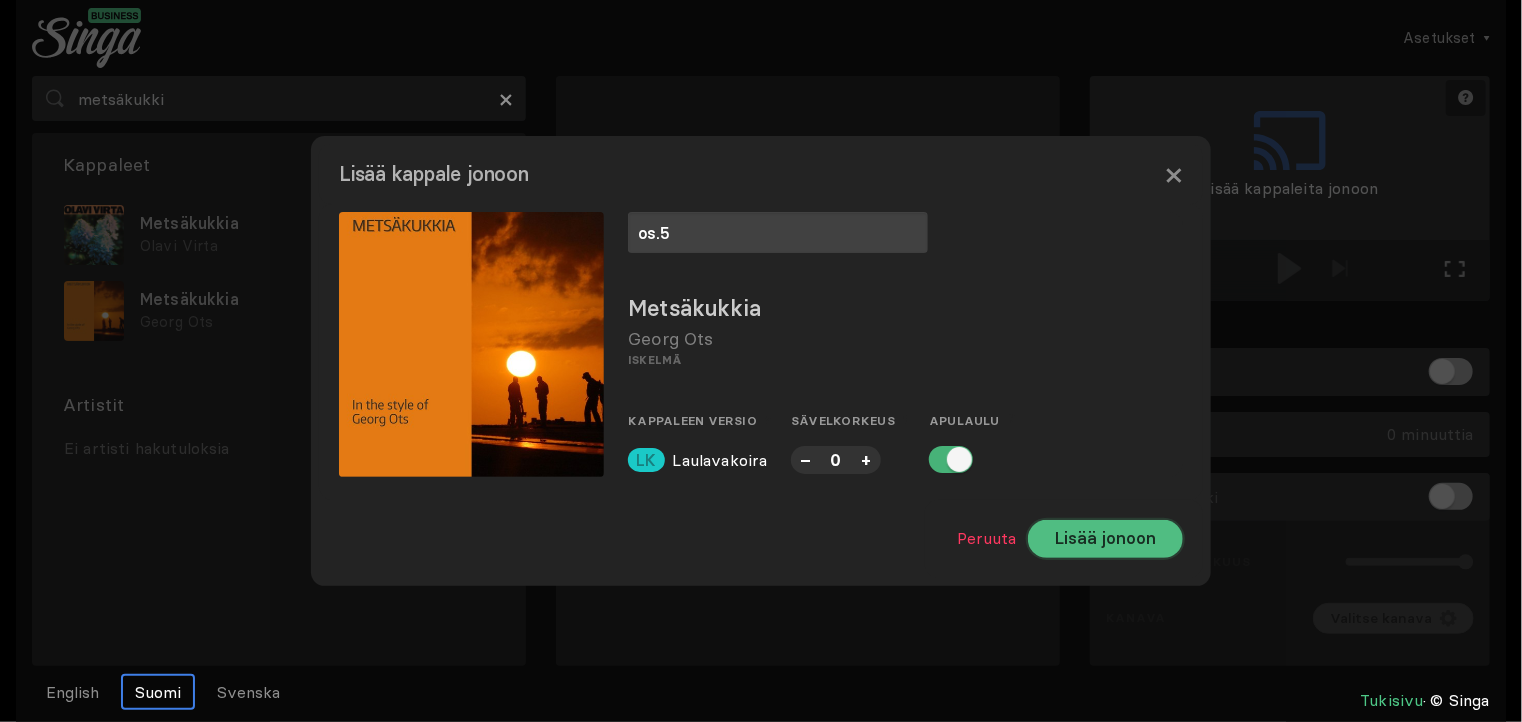 click on "Lisää jonoon" at bounding box center (1105, 539) 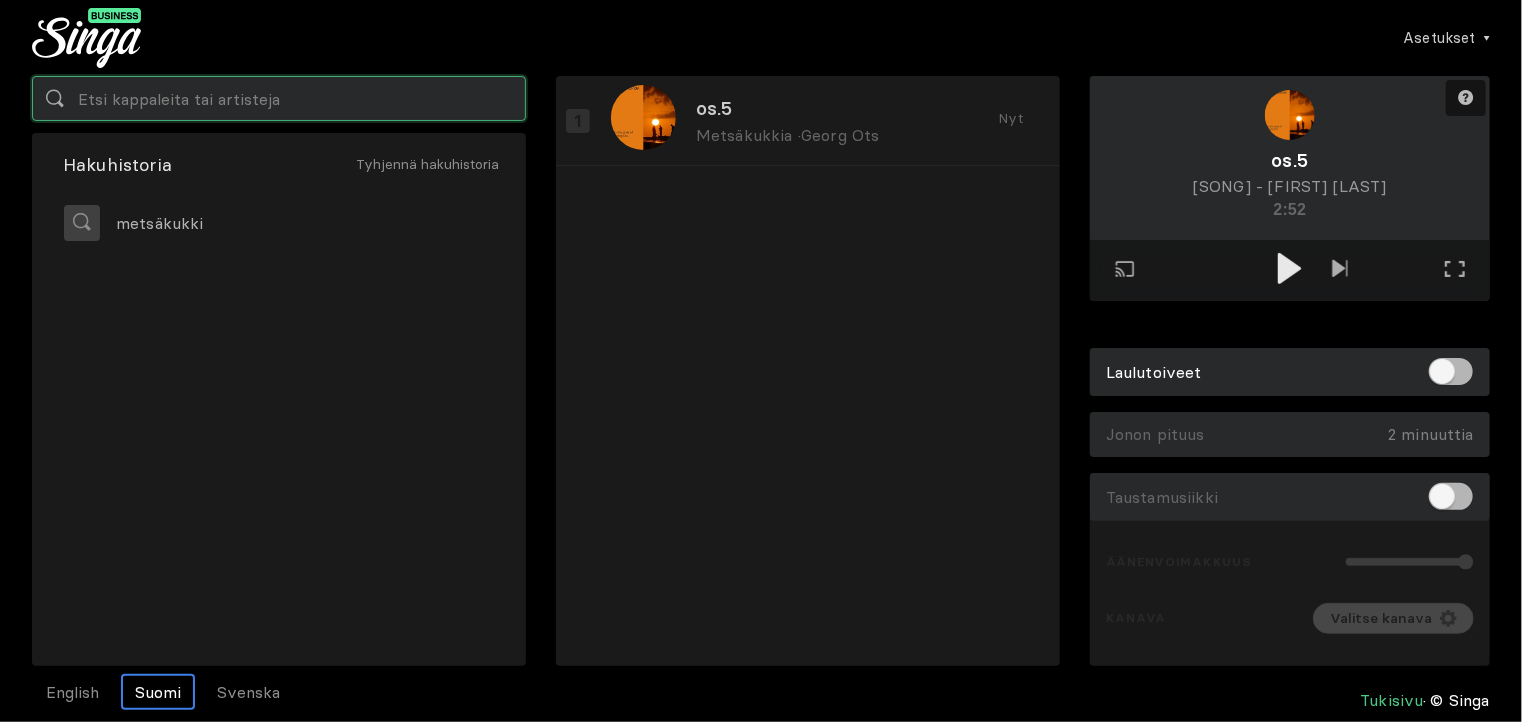 click at bounding box center (279, 98) 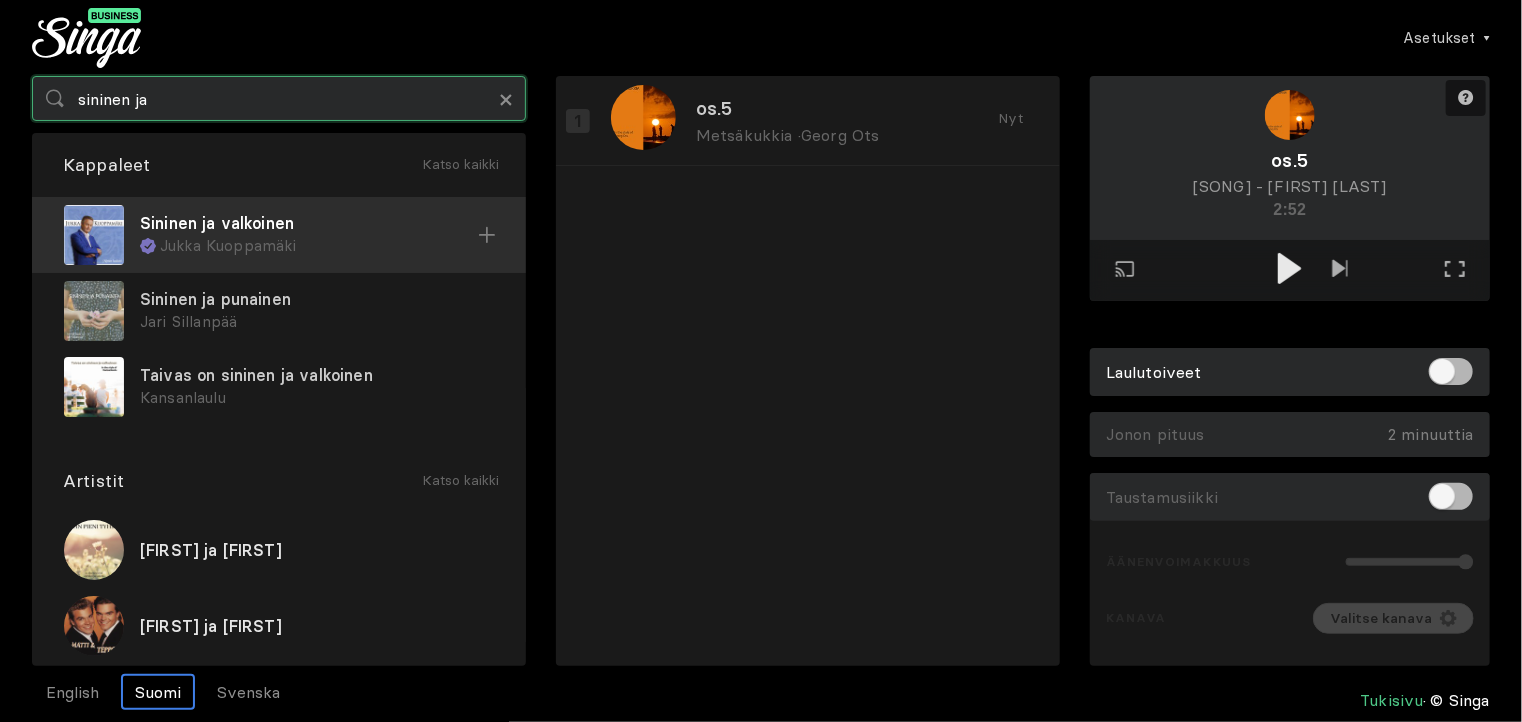 type on "sininen ja" 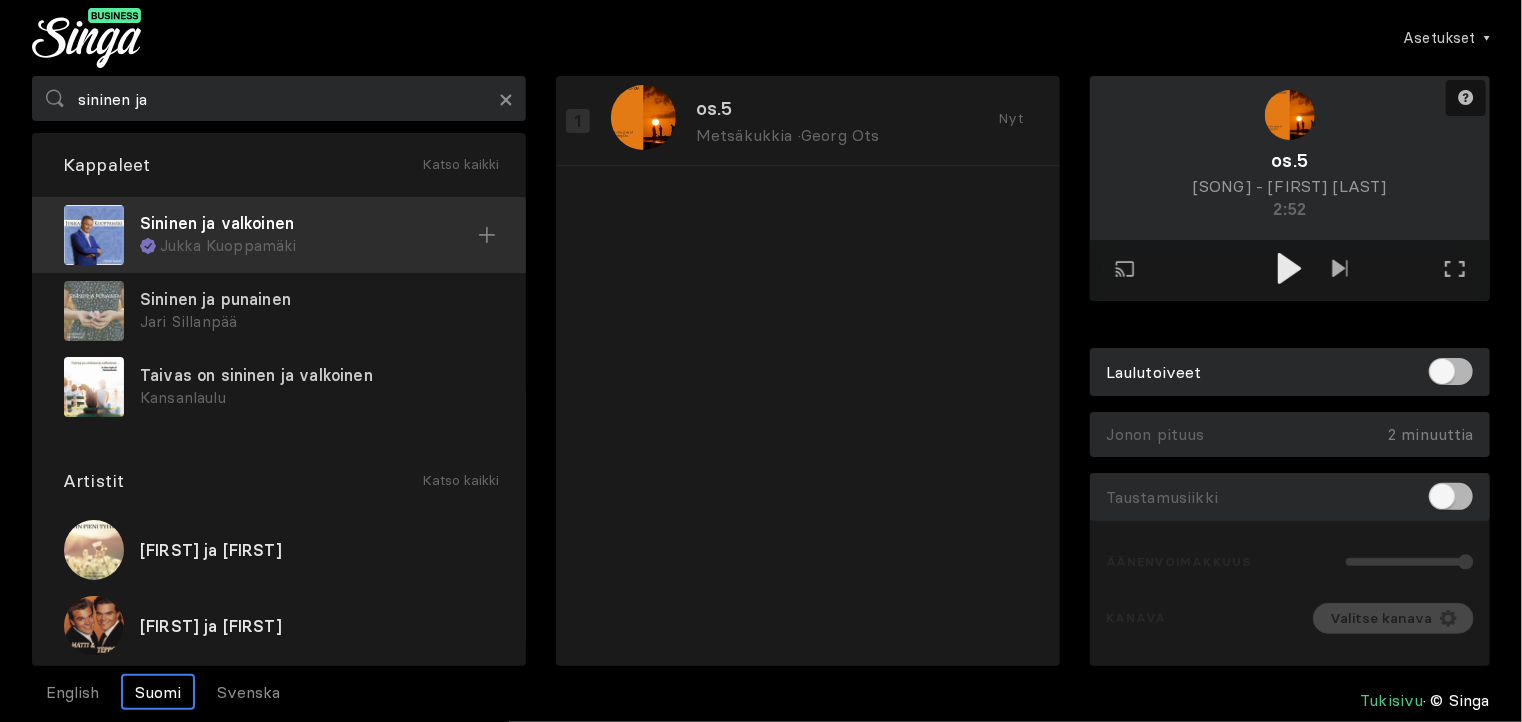 click on "Jukka Kuoppamäki" at bounding box center (319, 246) 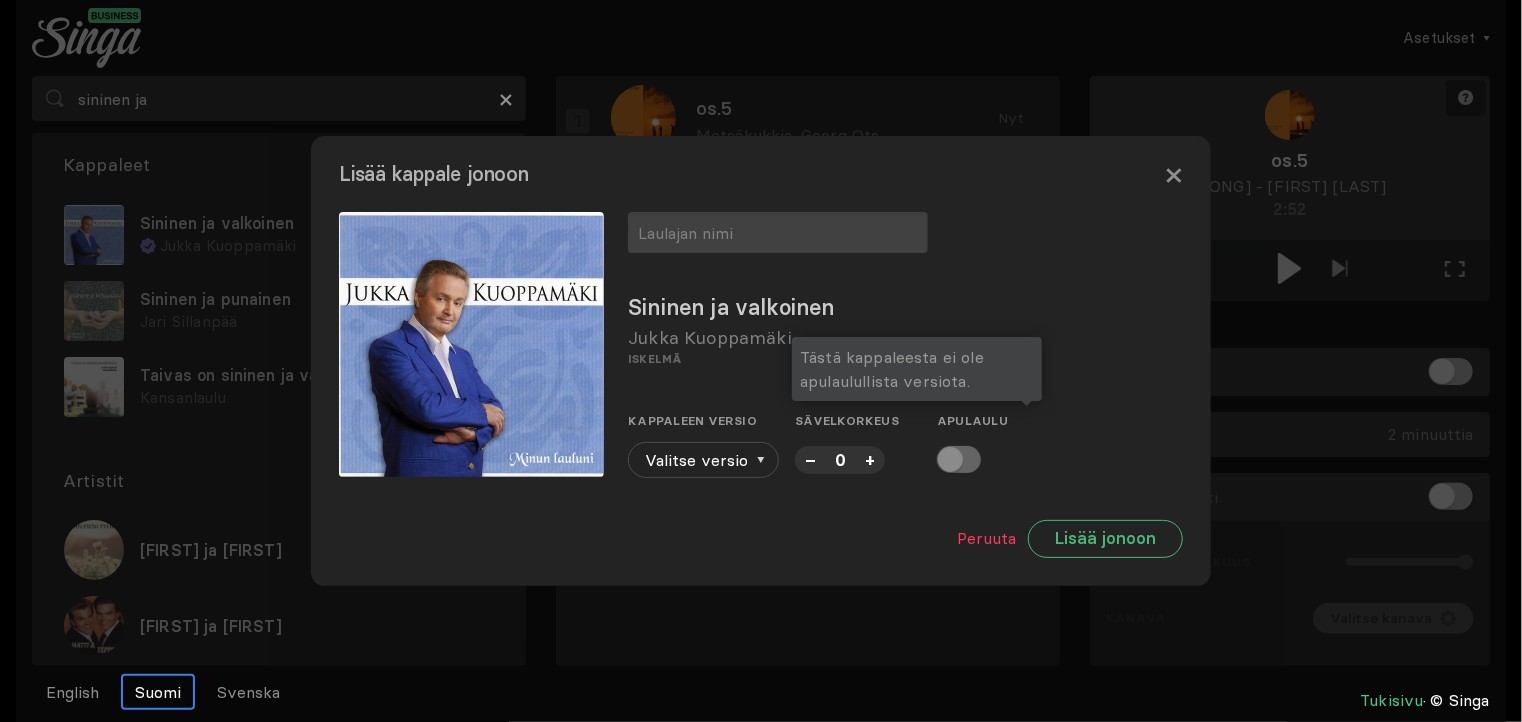 click at bounding box center [959, 459] 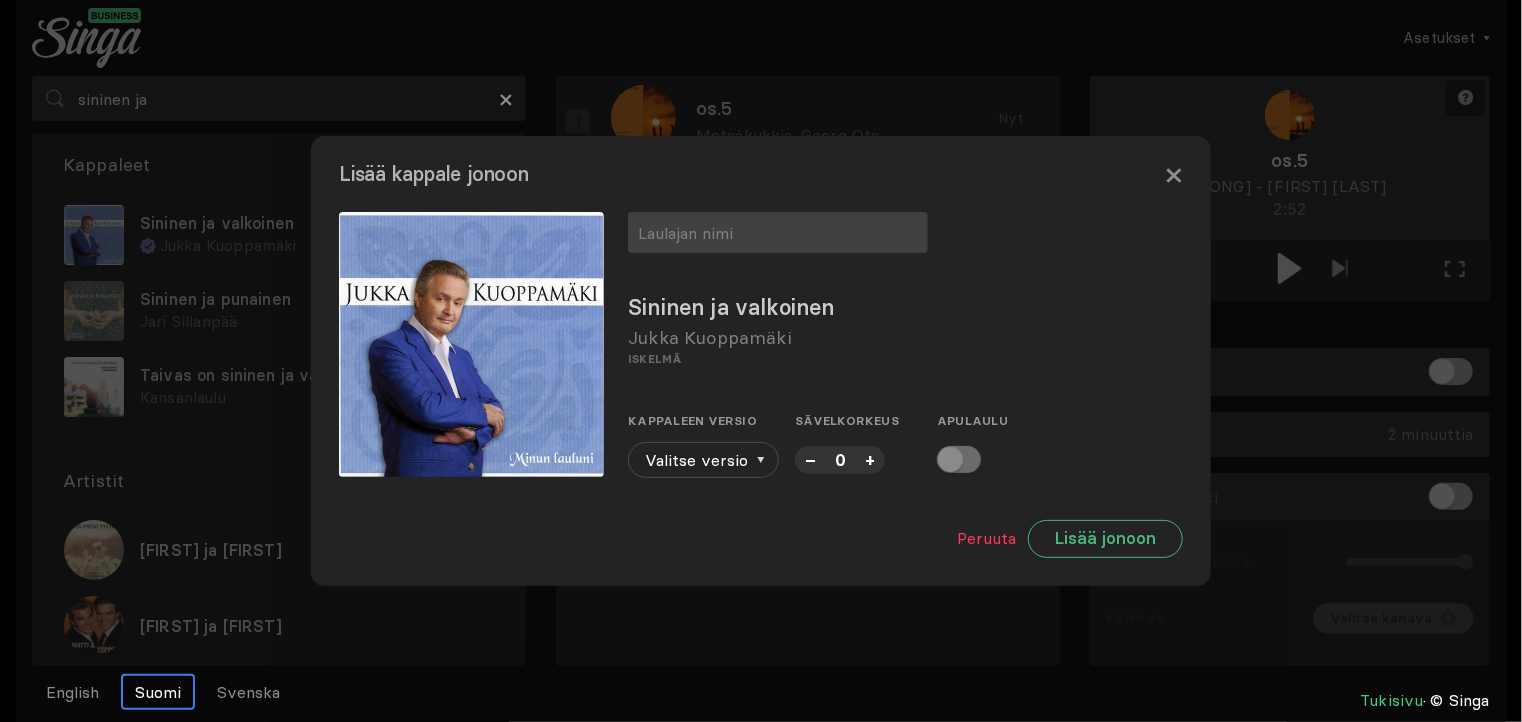 click at bounding box center (761, 361) 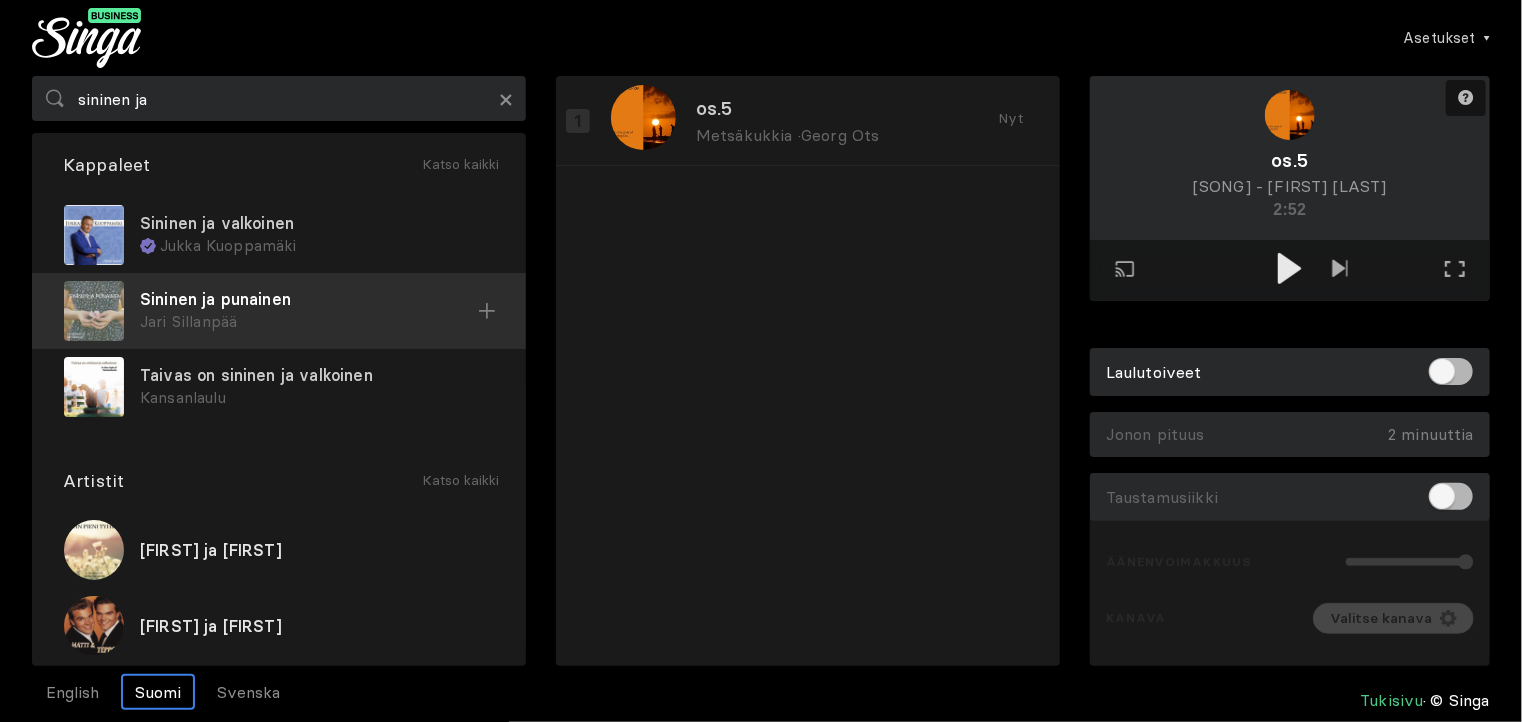 click on "Sininen ja punainen" at bounding box center (317, 223) 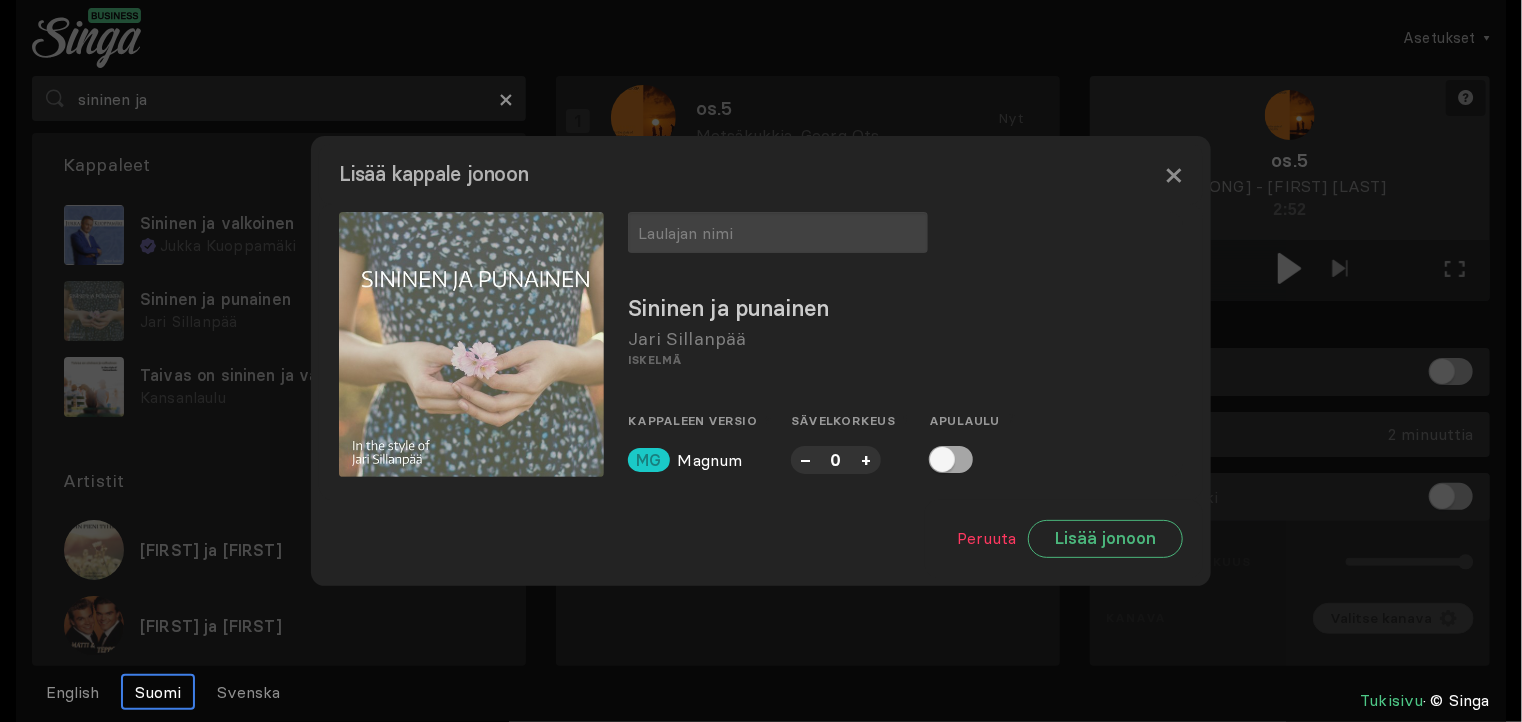 click at bounding box center (951, 459) 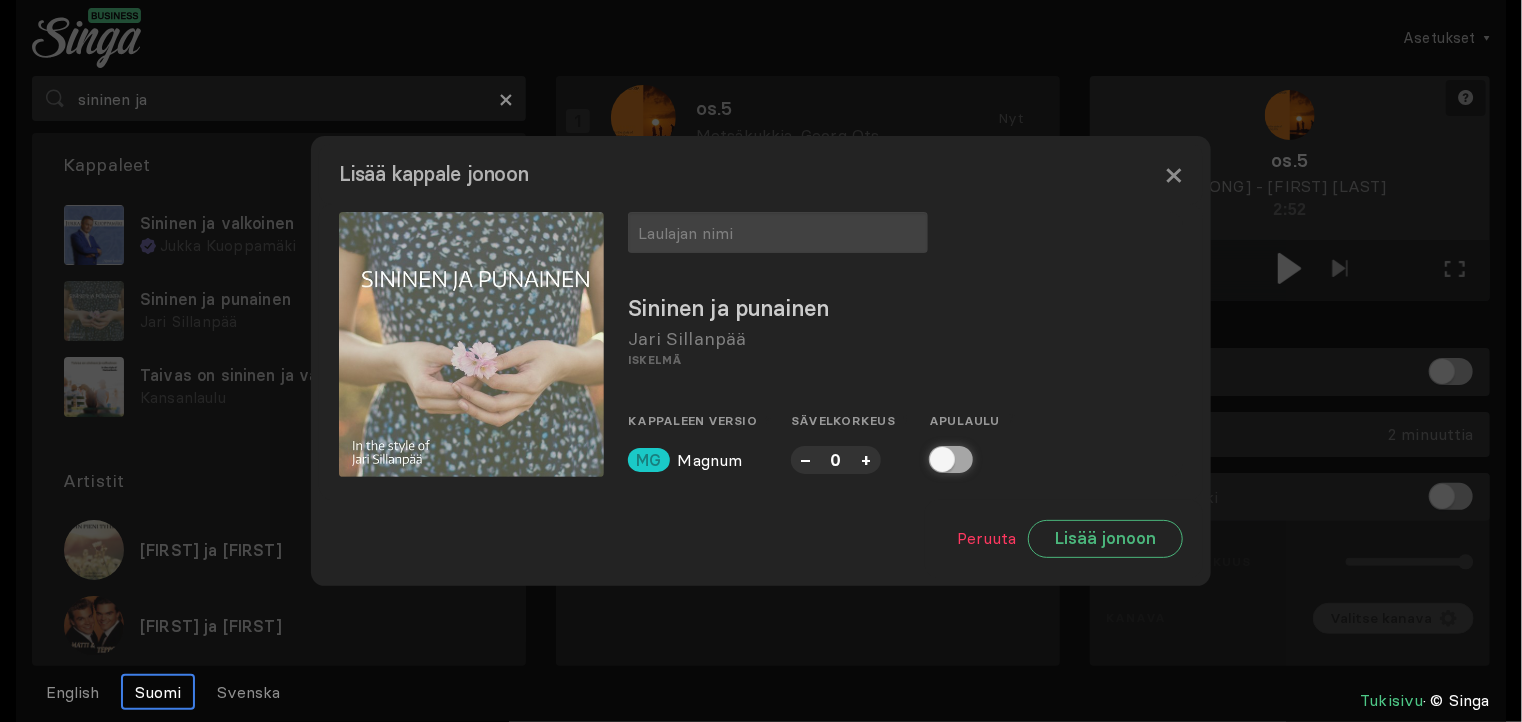 click at bounding box center [935, 459] 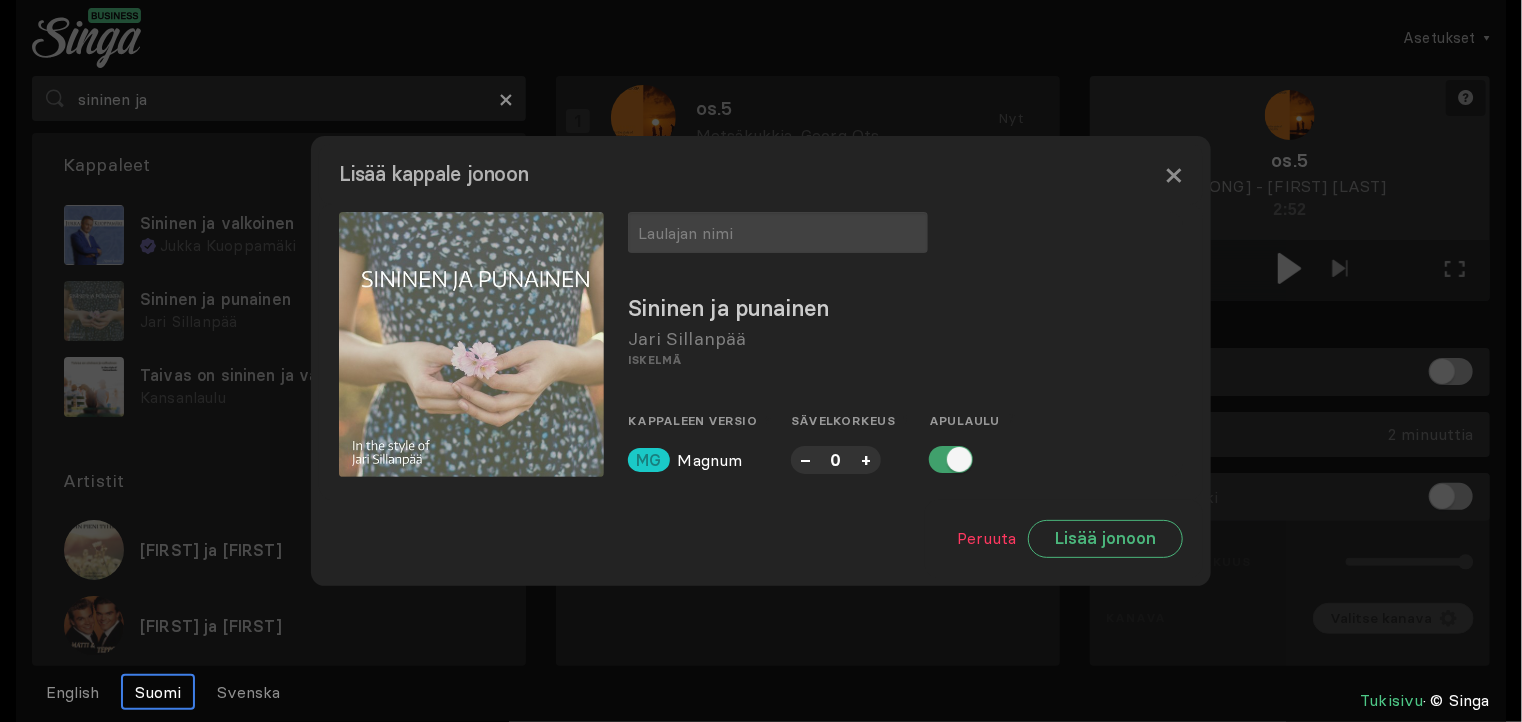 click at bounding box center [951, 459] 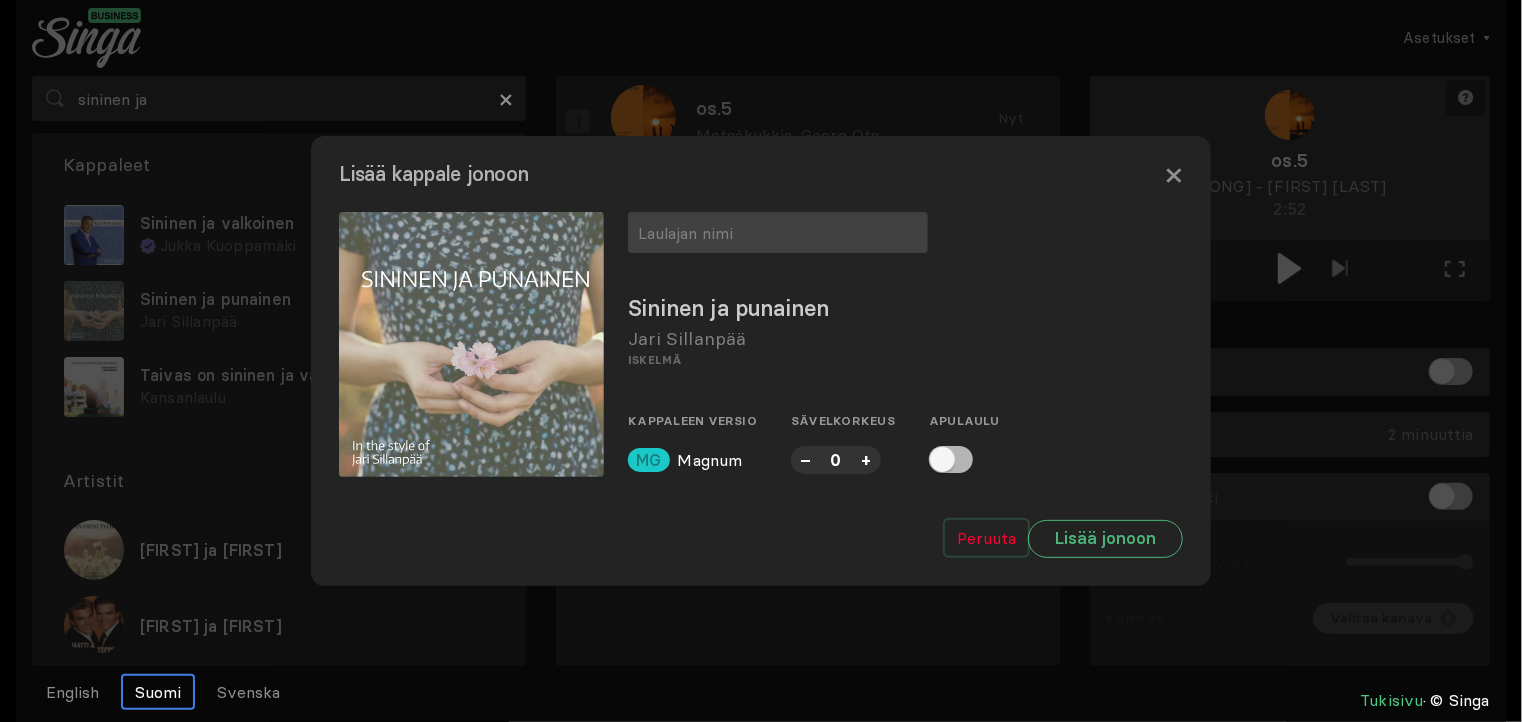 click on "Peruuta" at bounding box center (986, 538) 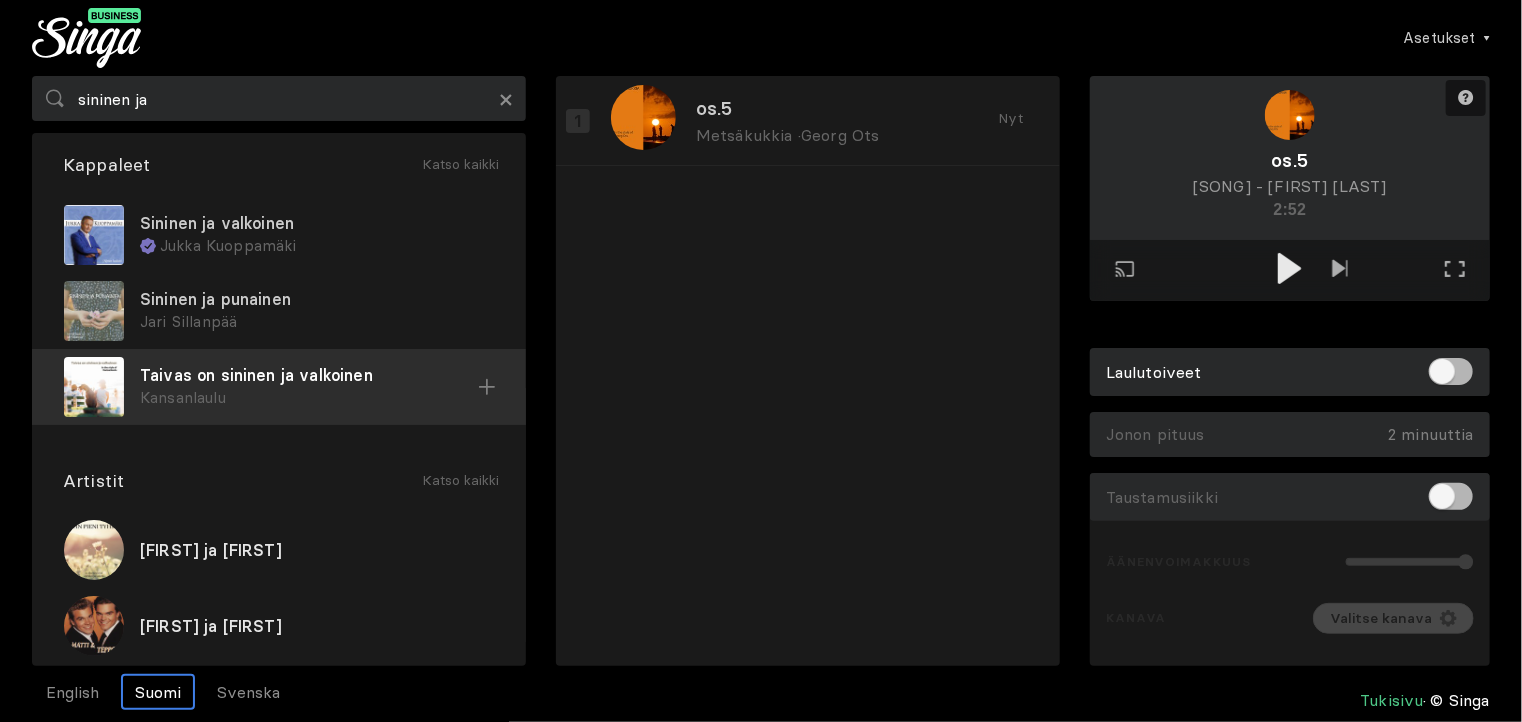 click on "Kansanlaulu" at bounding box center (317, 322) 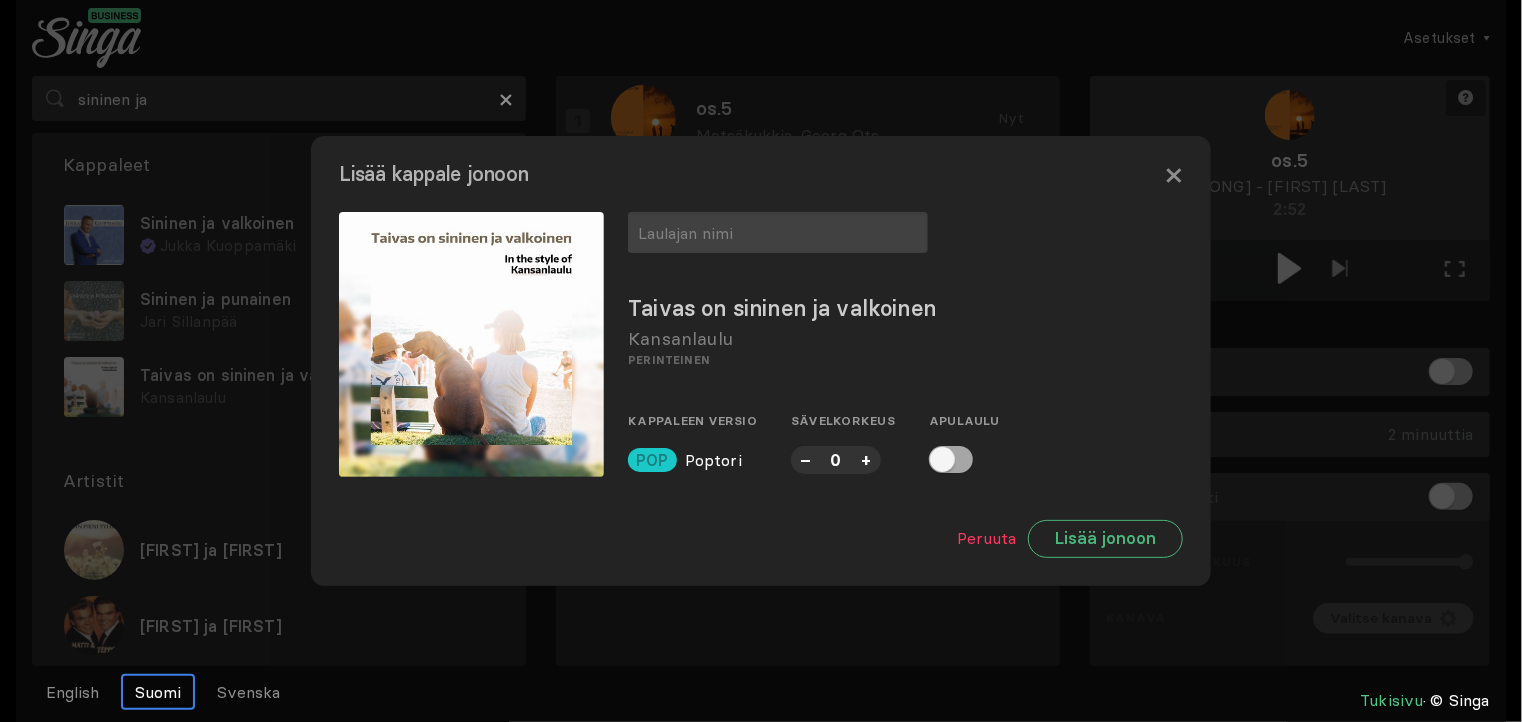 click at bounding box center (951, 459) 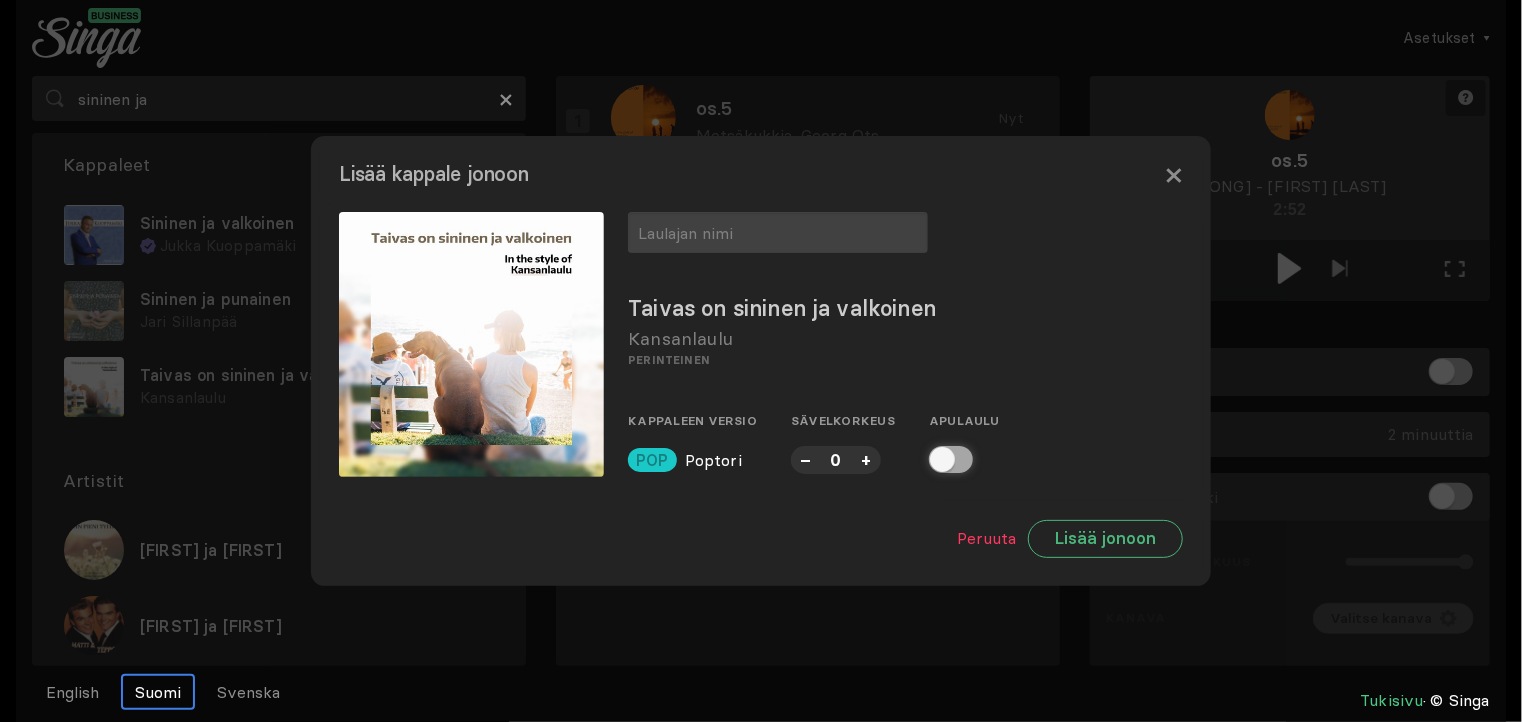 click at bounding box center [935, 459] 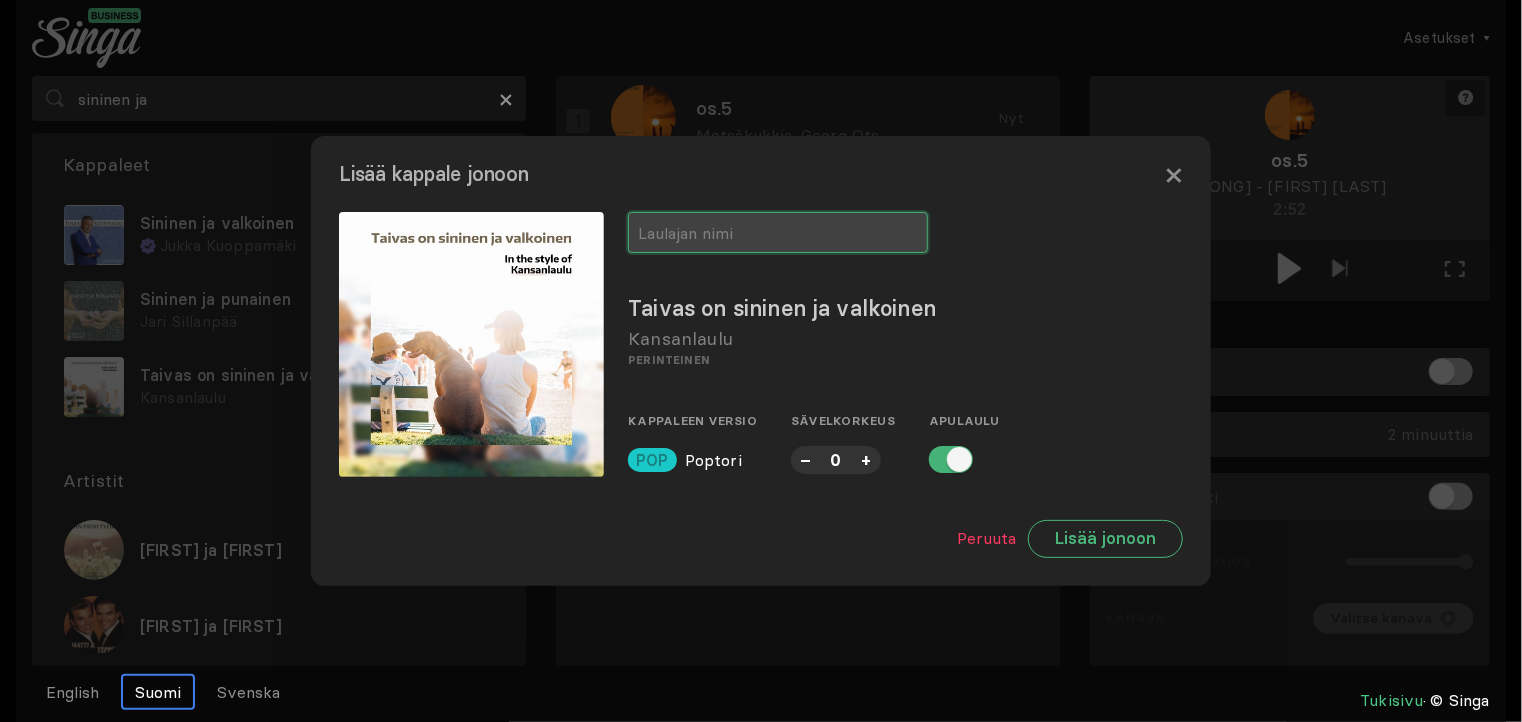 click at bounding box center [778, 232] 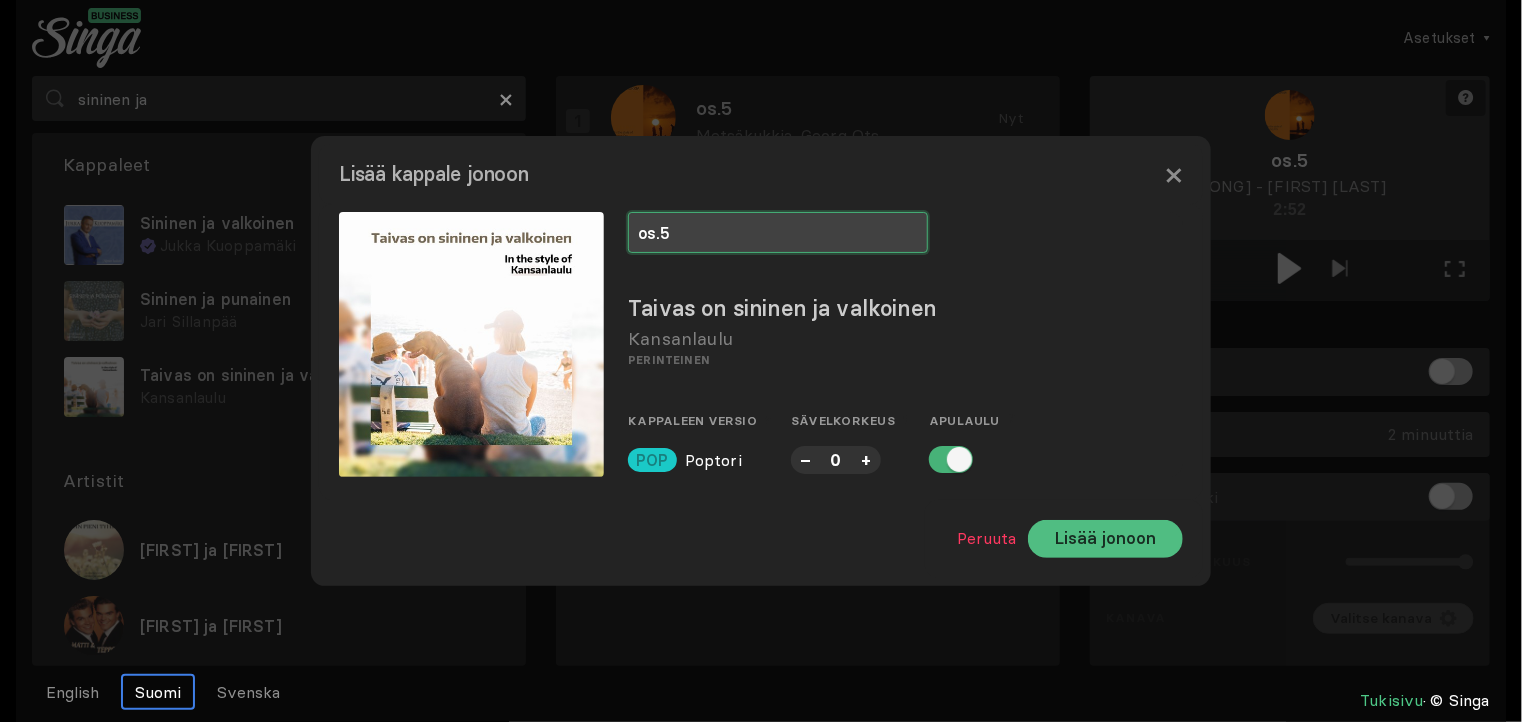 type on "os.5" 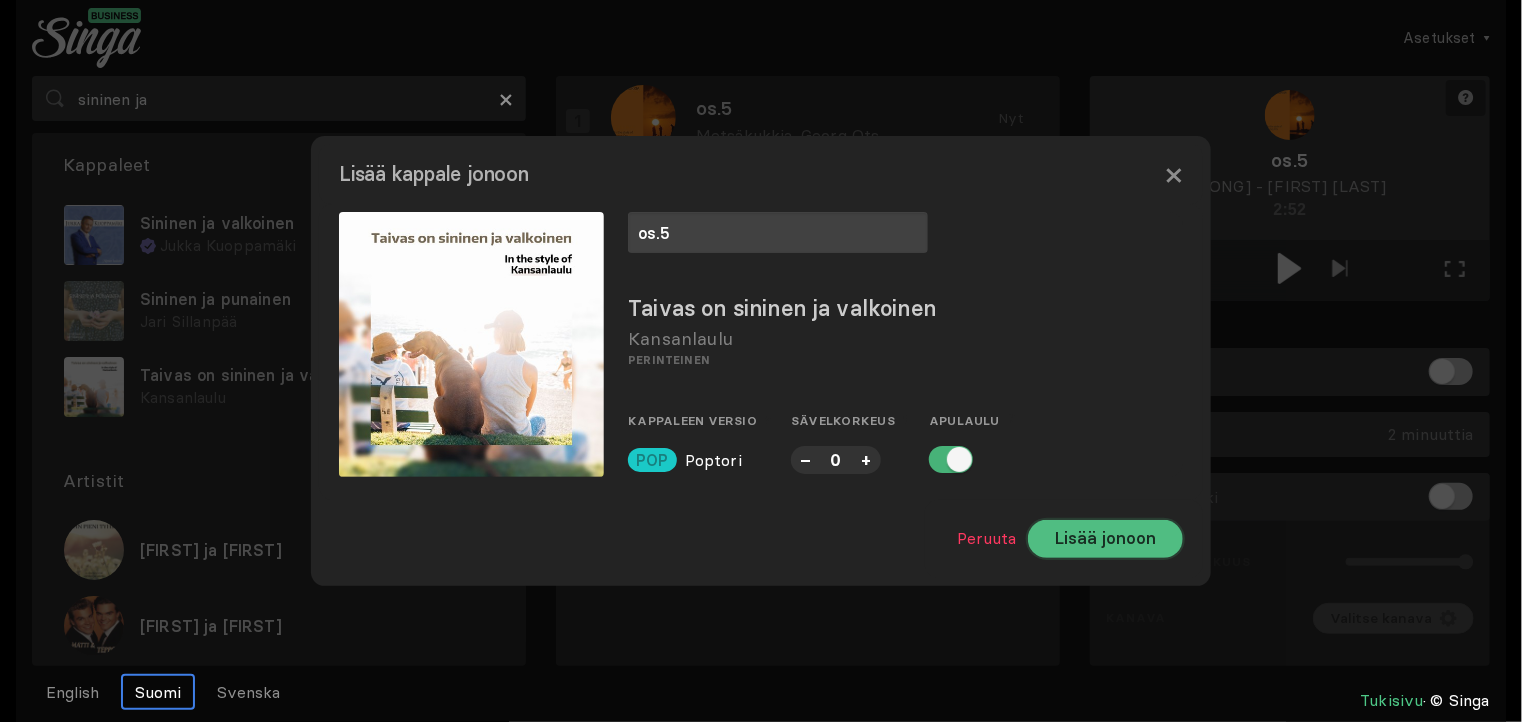 click on "Lisää jonoon" at bounding box center [1105, 539] 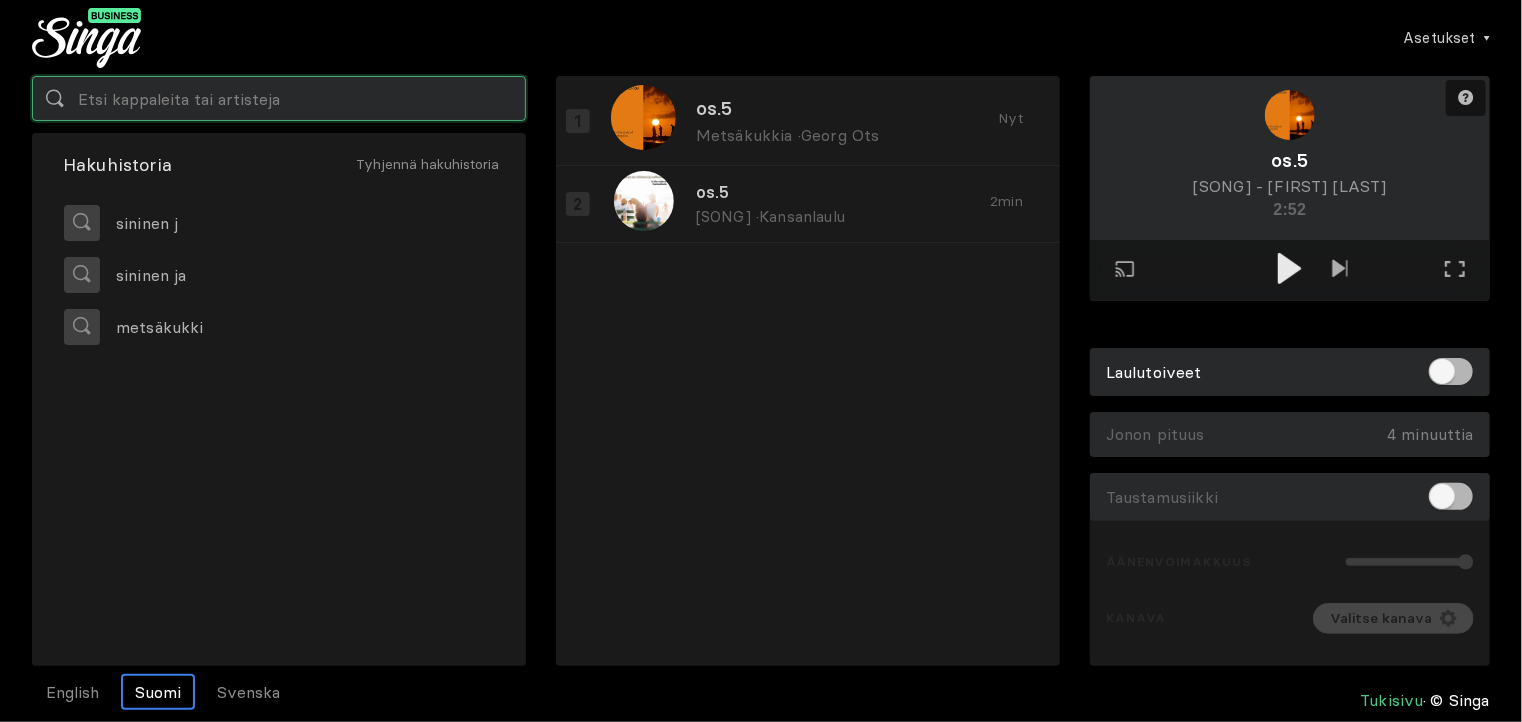 click at bounding box center [279, 98] 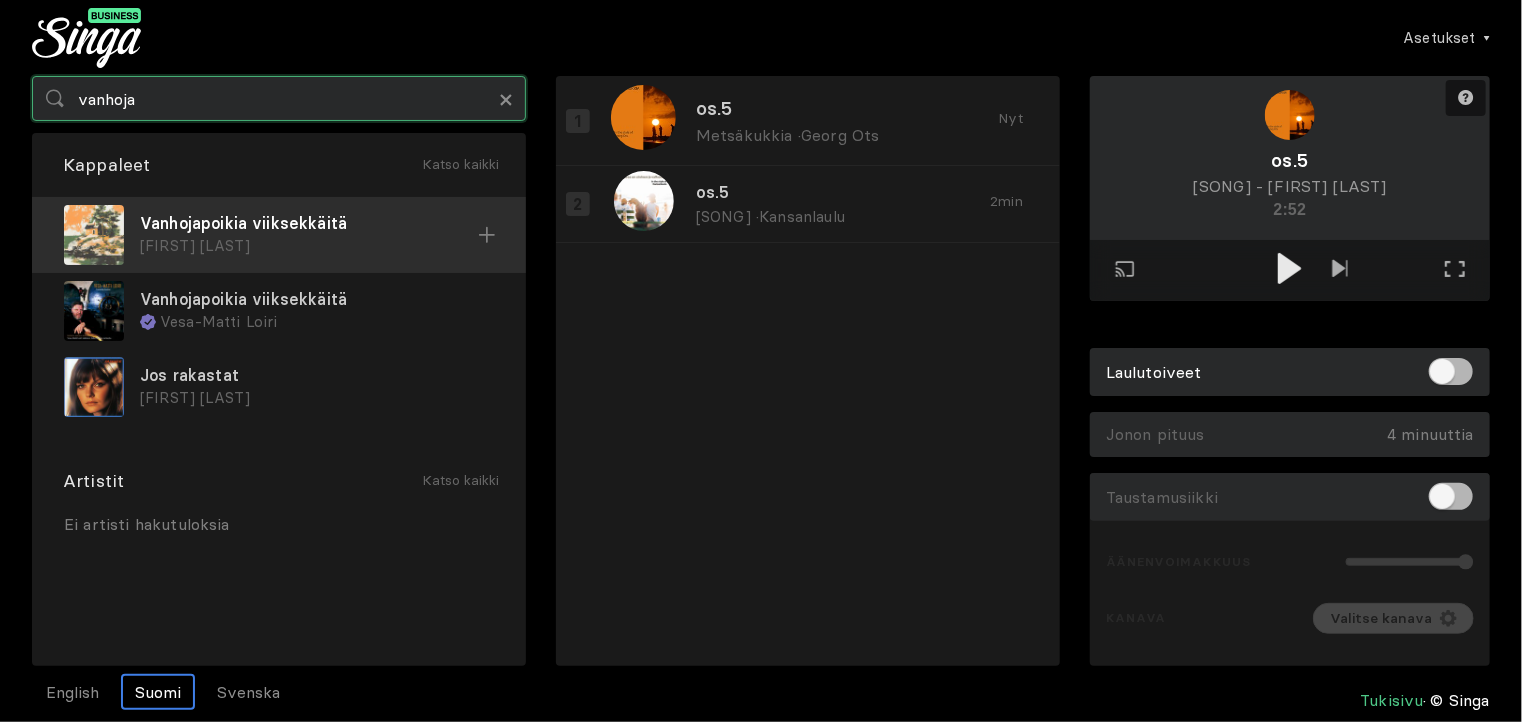 type on "vanhoja" 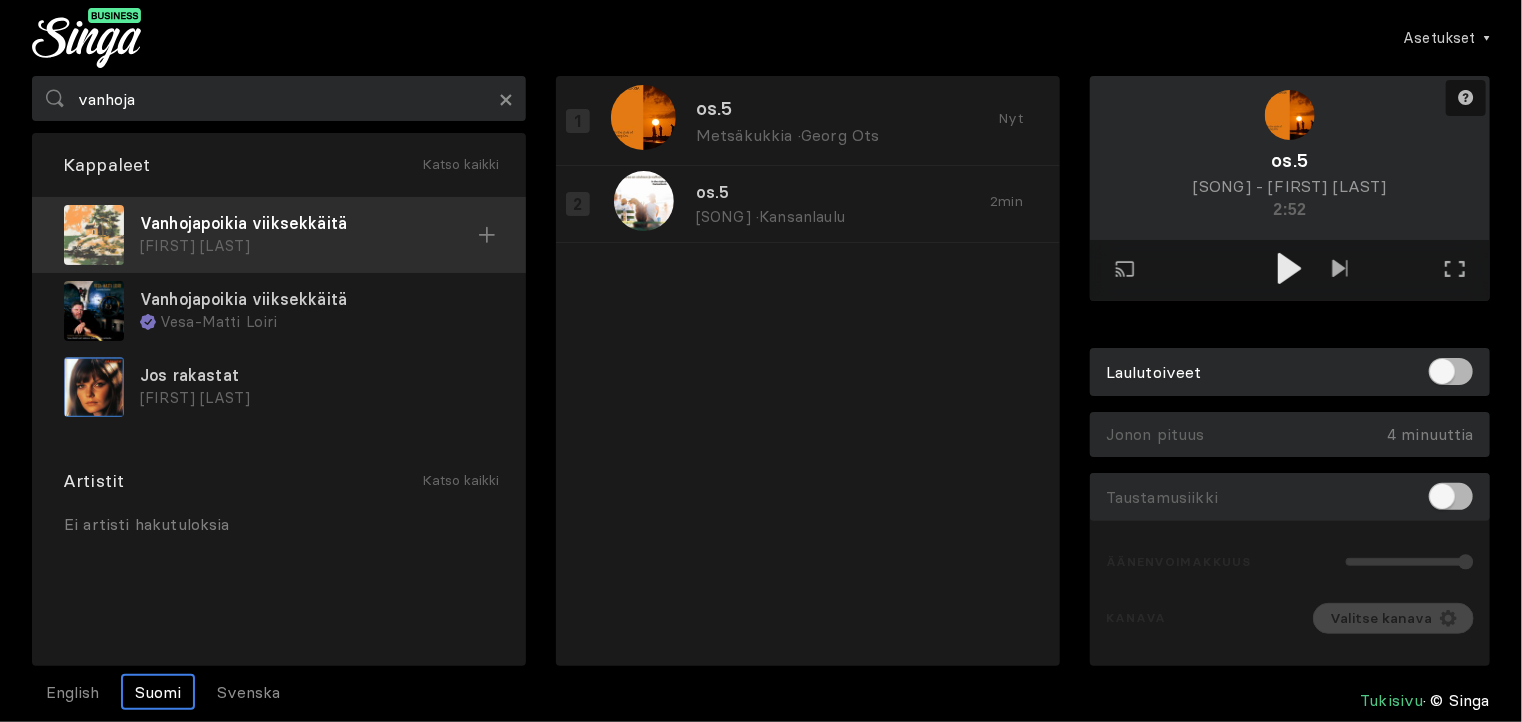 click on "[FIRST] [LAST]" at bounding box center [309, 246] 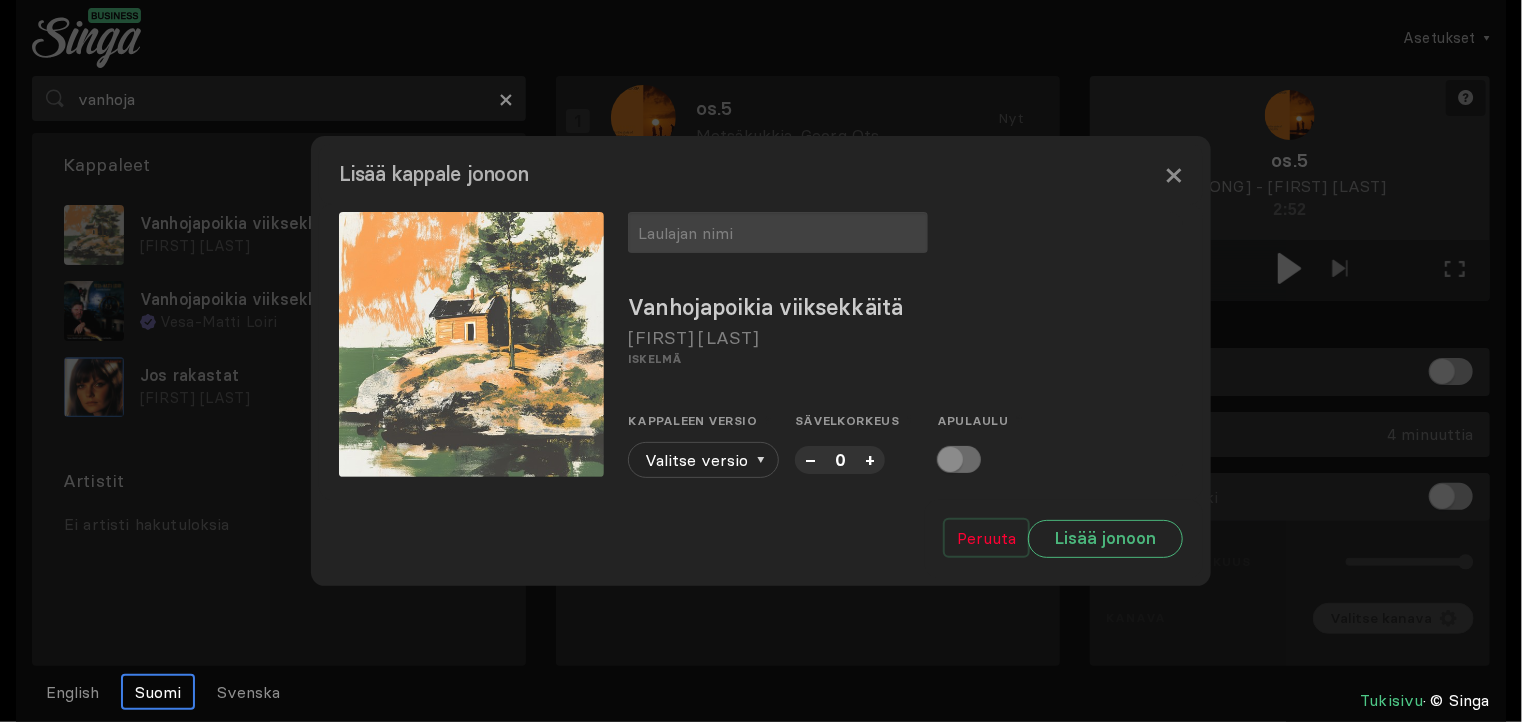 drag, startPoint x: 933, startPoint y: 461, endPoint x: 1002, endPoint y: 531, distance: 98.29038 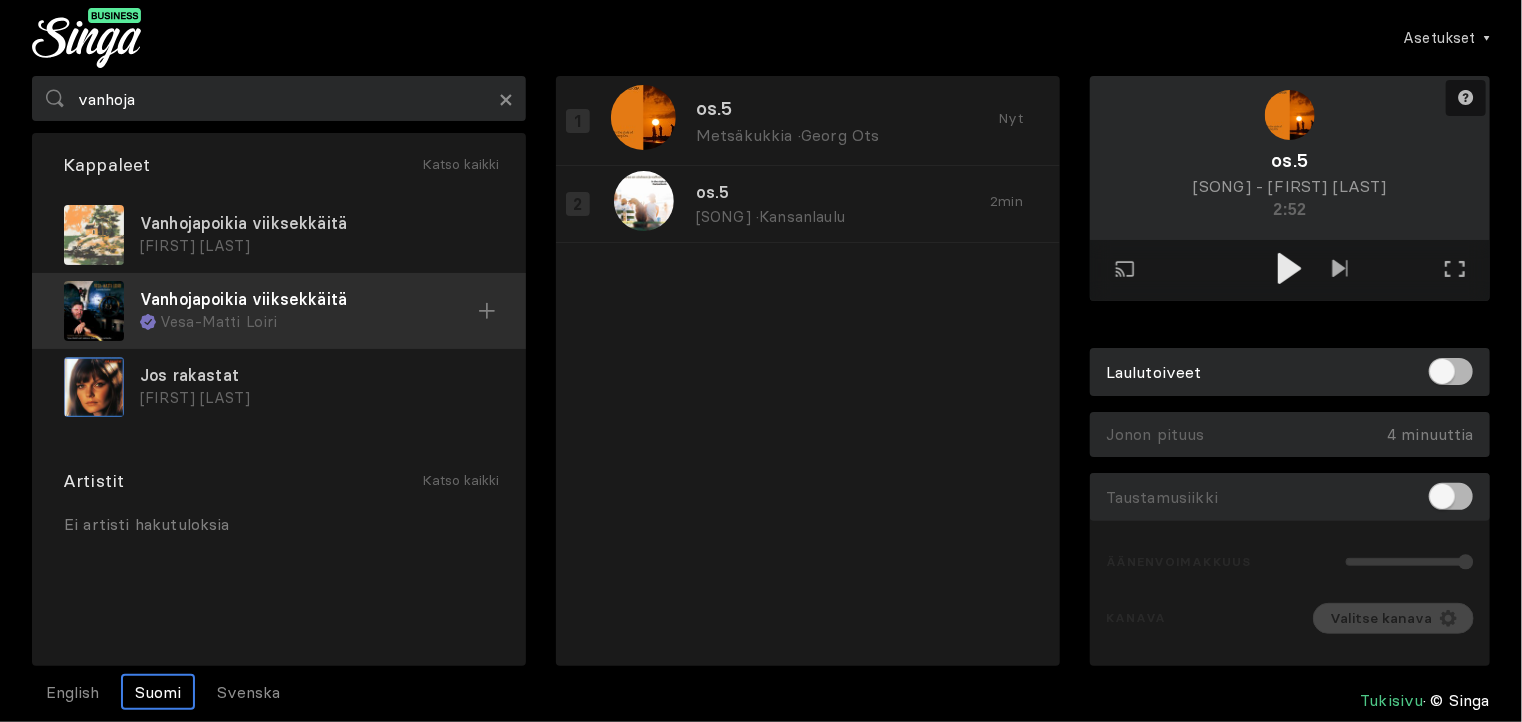 click on "Vesa-Matti Loiri" at bounding box center (319, 322) 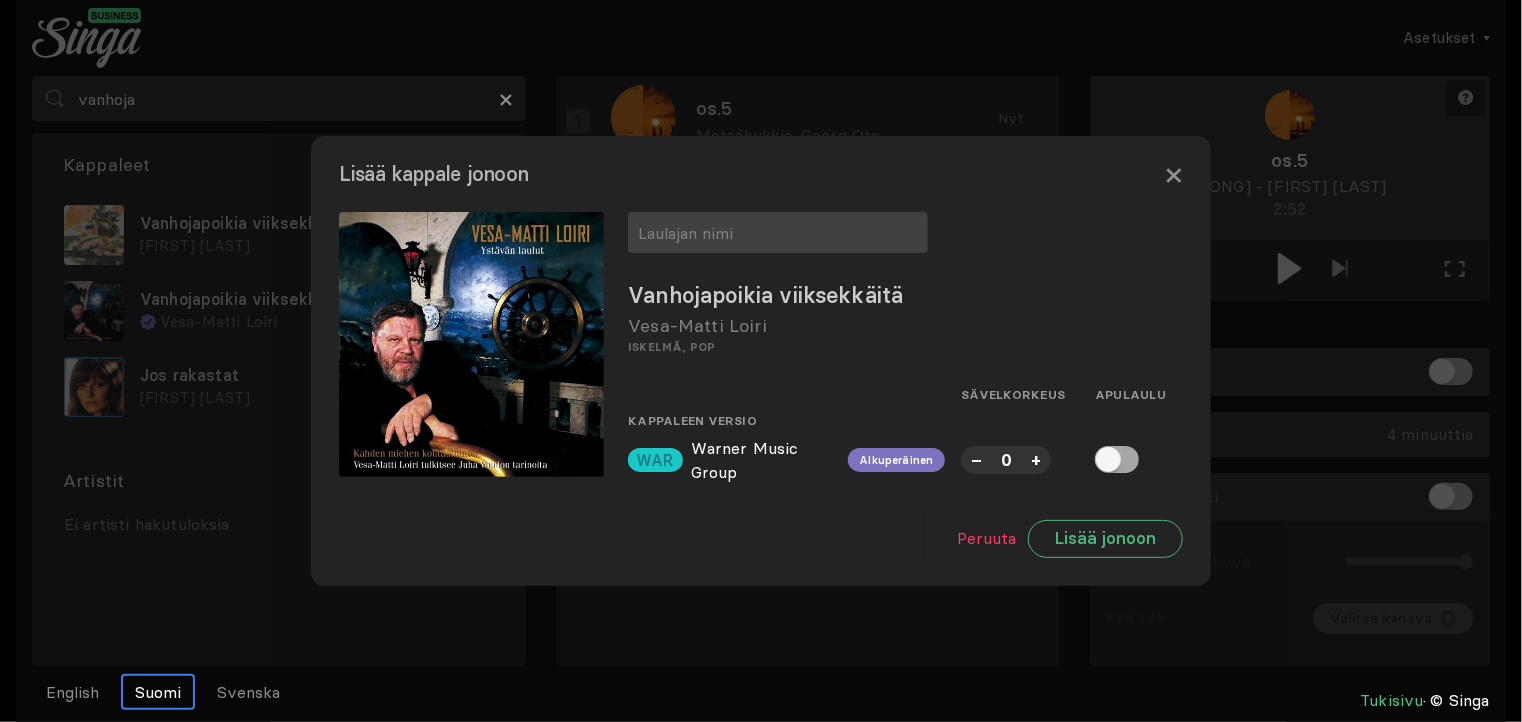 click at bounding box center [1117, 459] 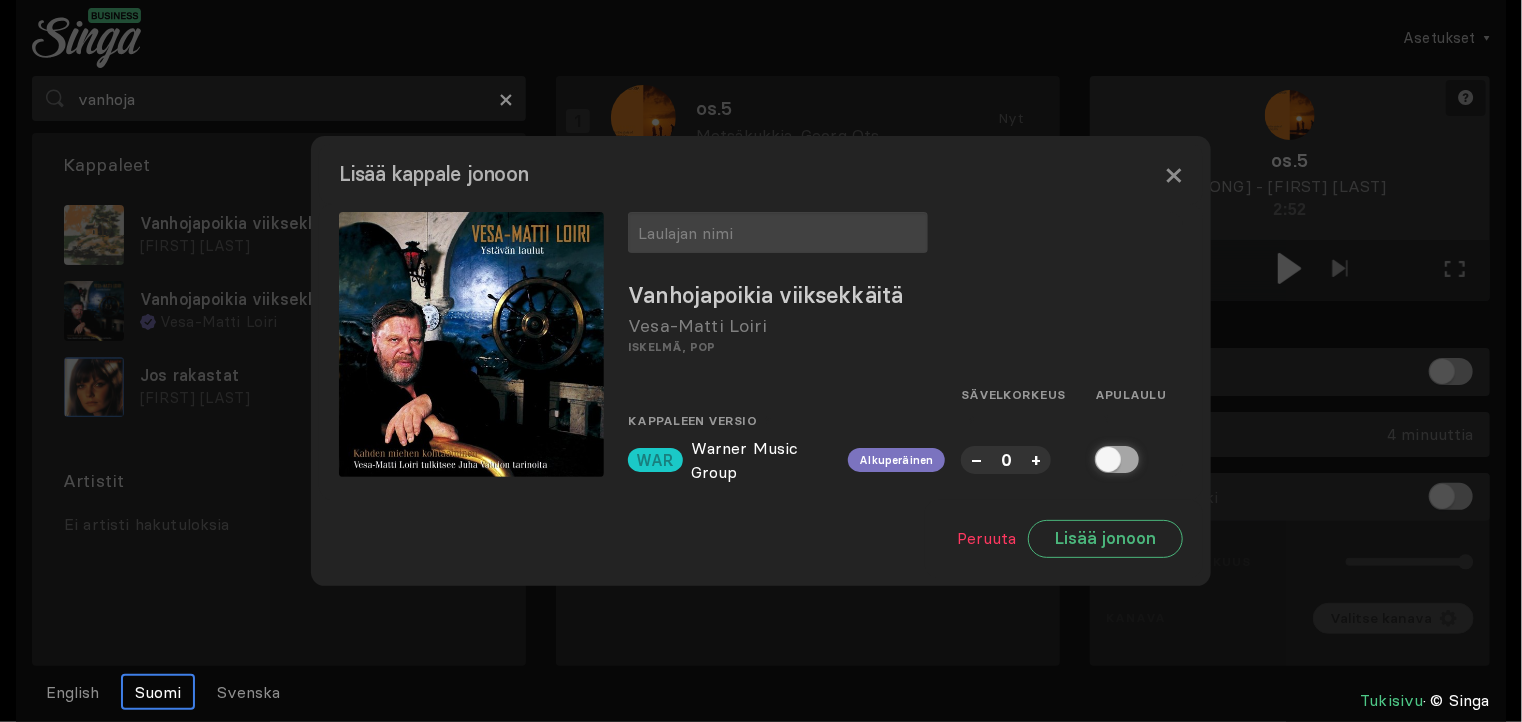 click at bounding box center (1101, 459) 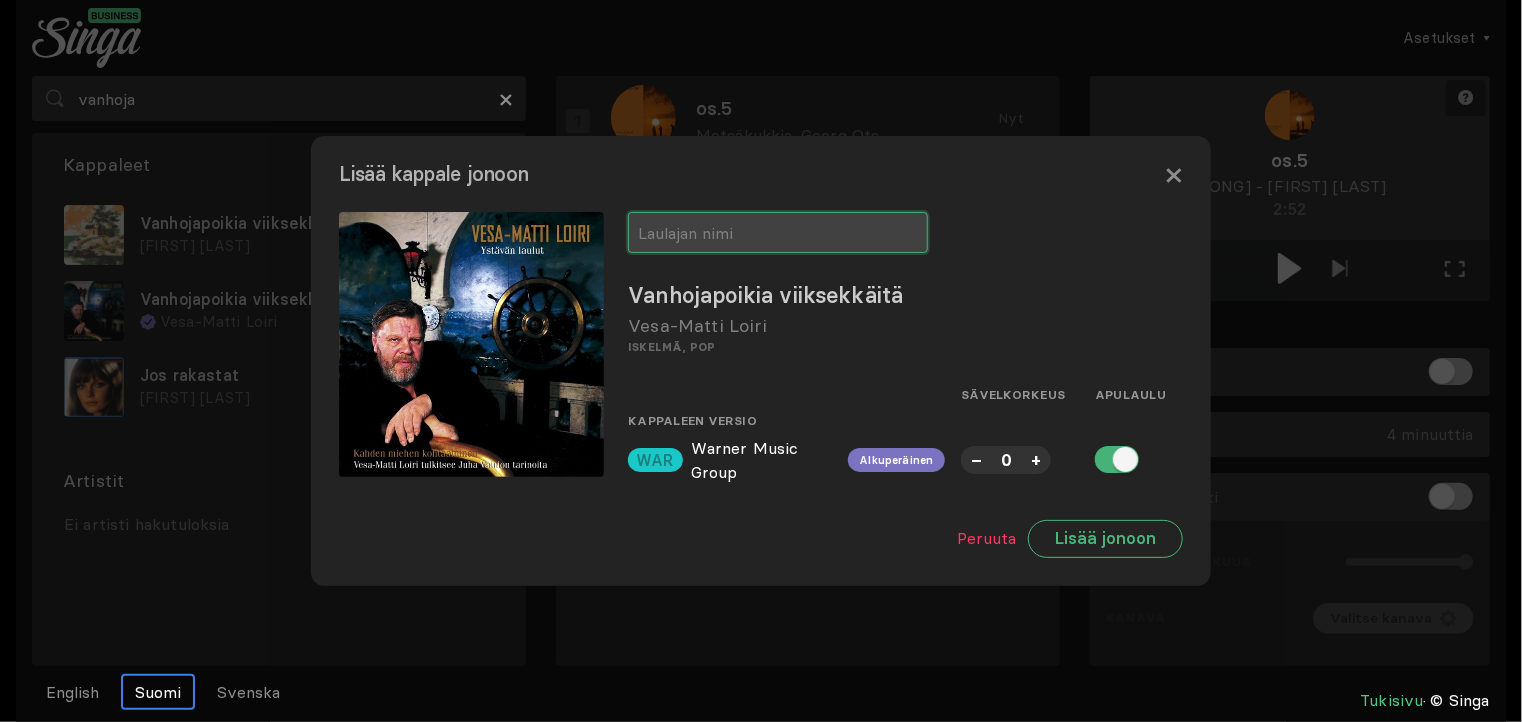 click at bounding box center [778, 232] 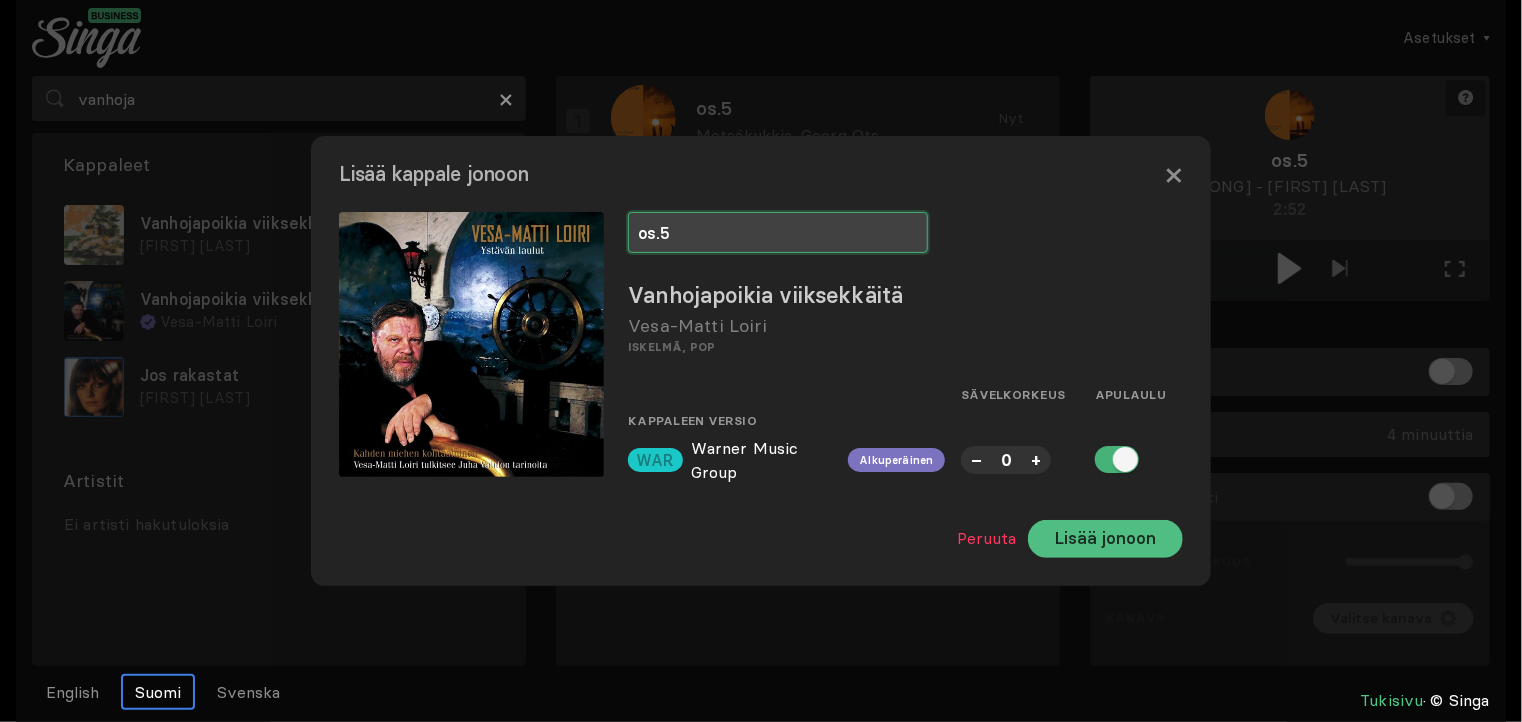 type on "os.5" 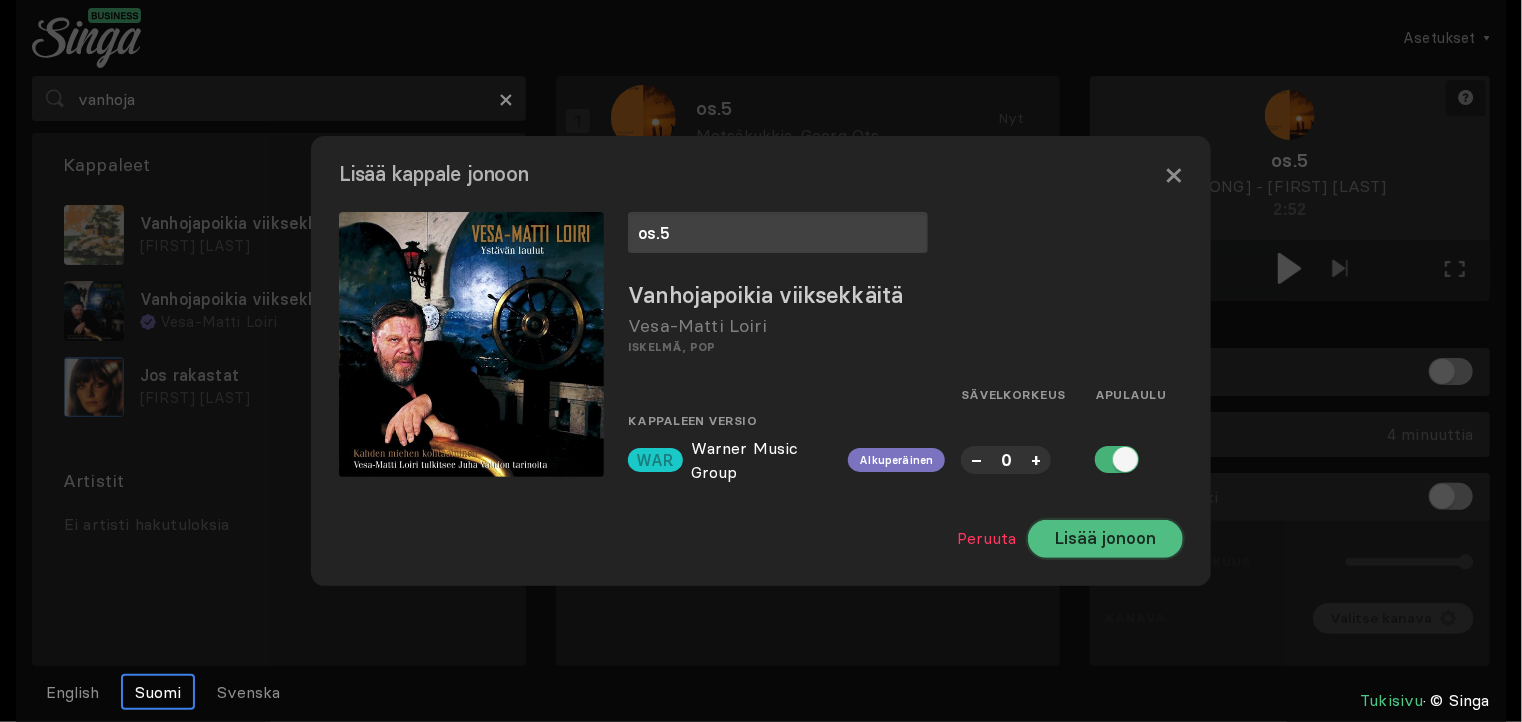 click on "Lisää jonoon" at bounding box center (1105, 539) 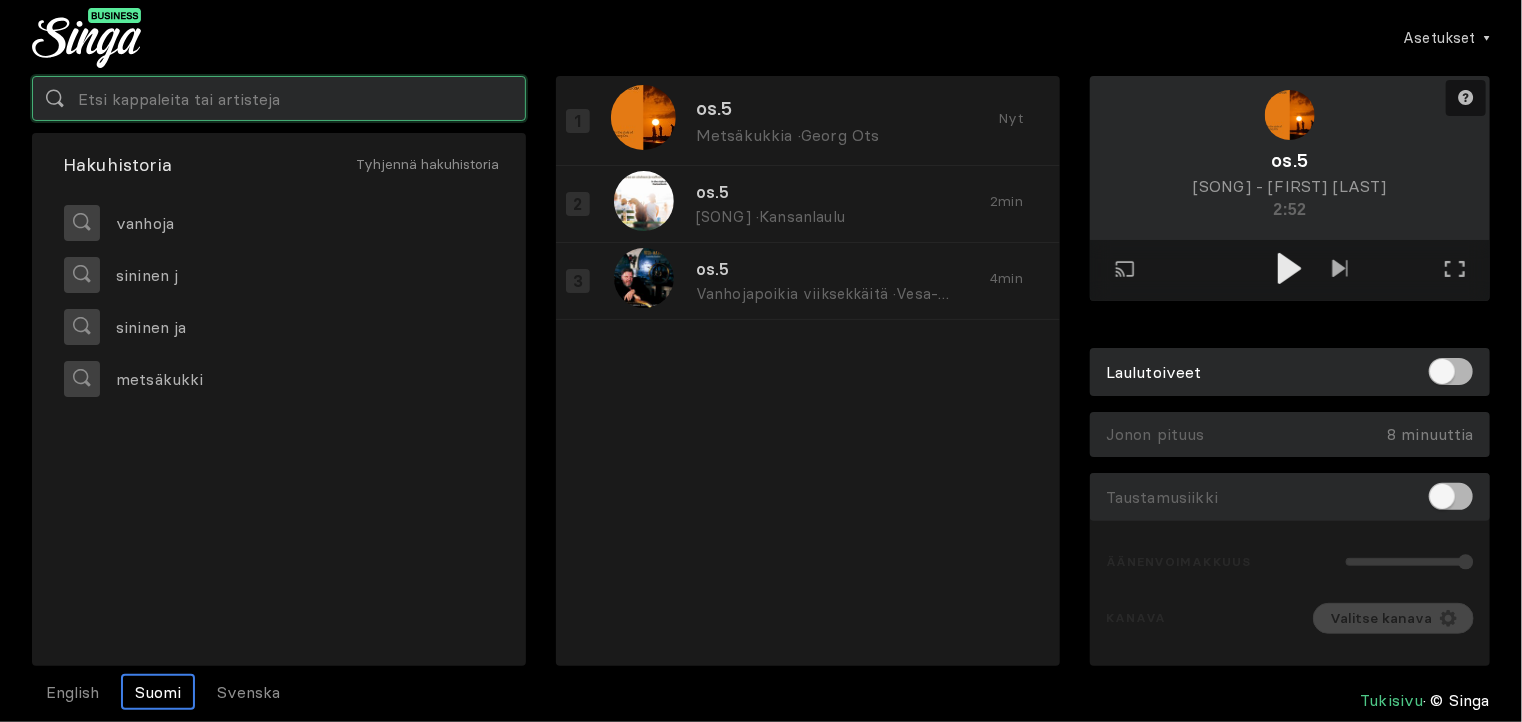 click at bounding box center (279, 98) 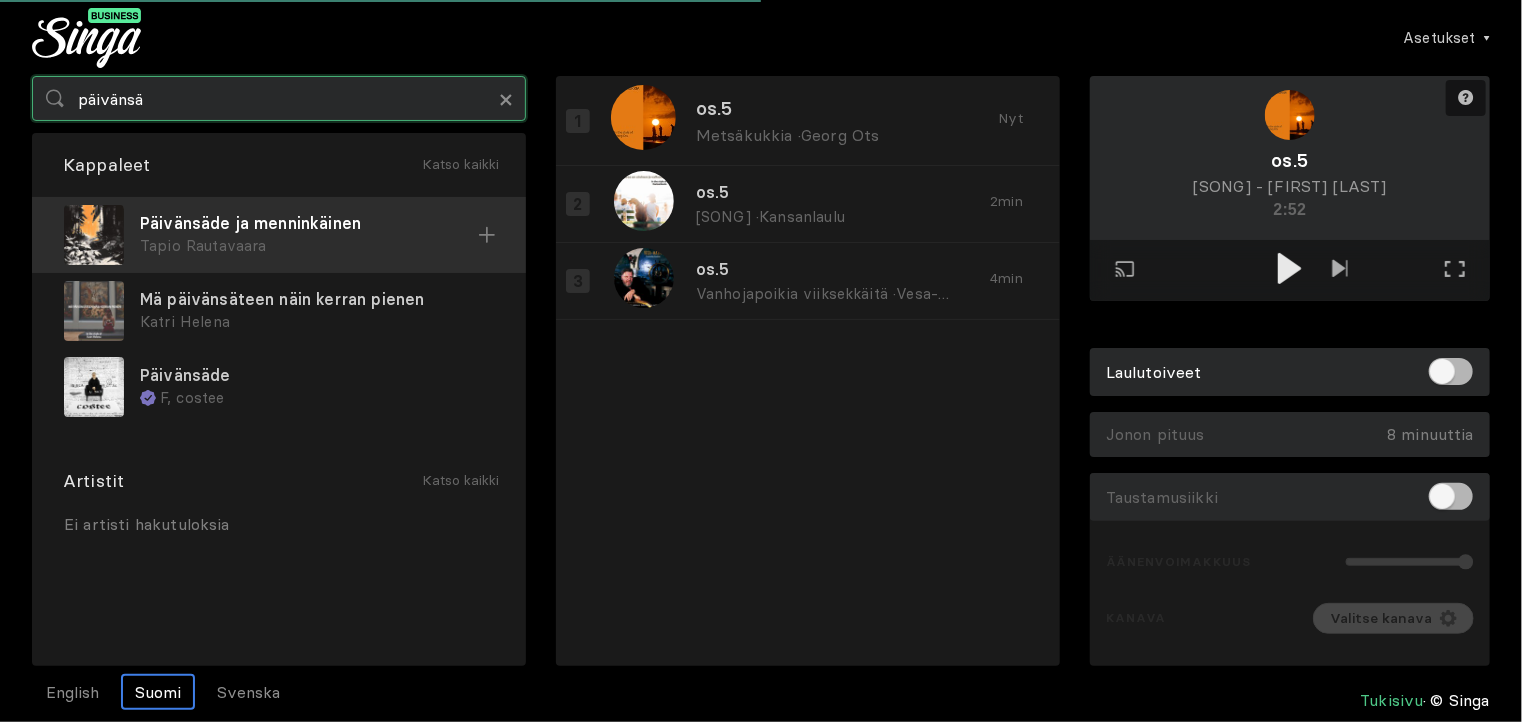 type on "päivänsä" 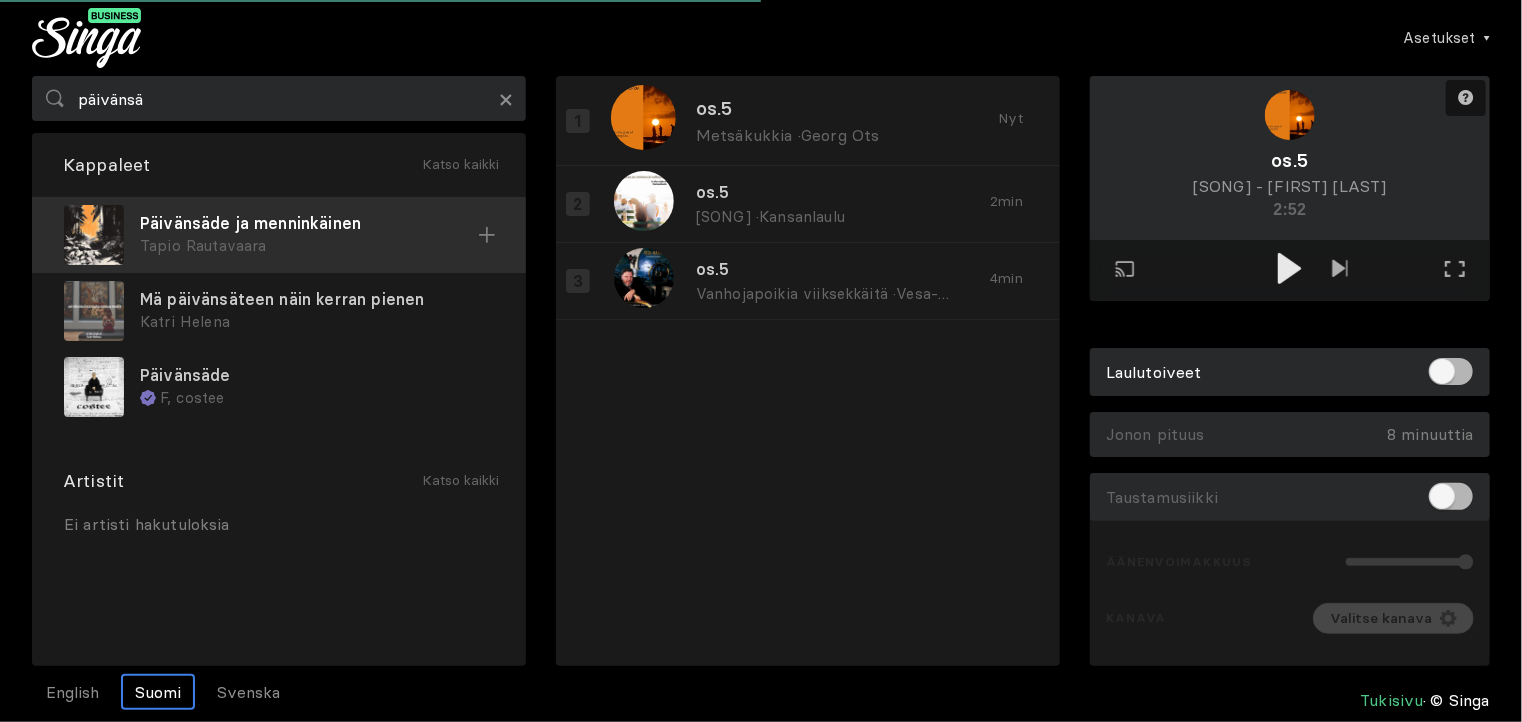 click on "Päivänsäde ja menninkäinen" at bounding box center [309, 223] 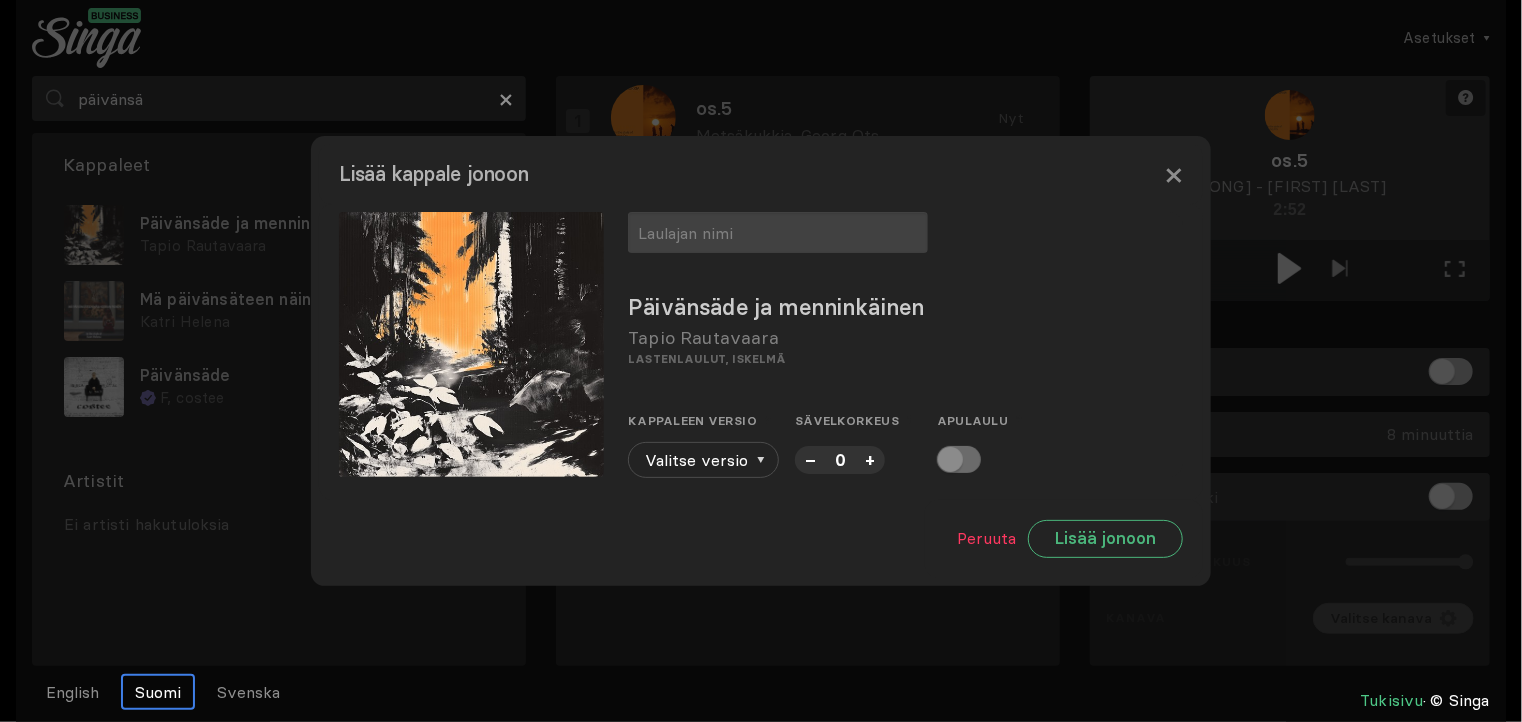 drag, startPoint x: 944, startPoint y: 462, endPoint x: 519, endPoint y: 499, distance: 426.60754 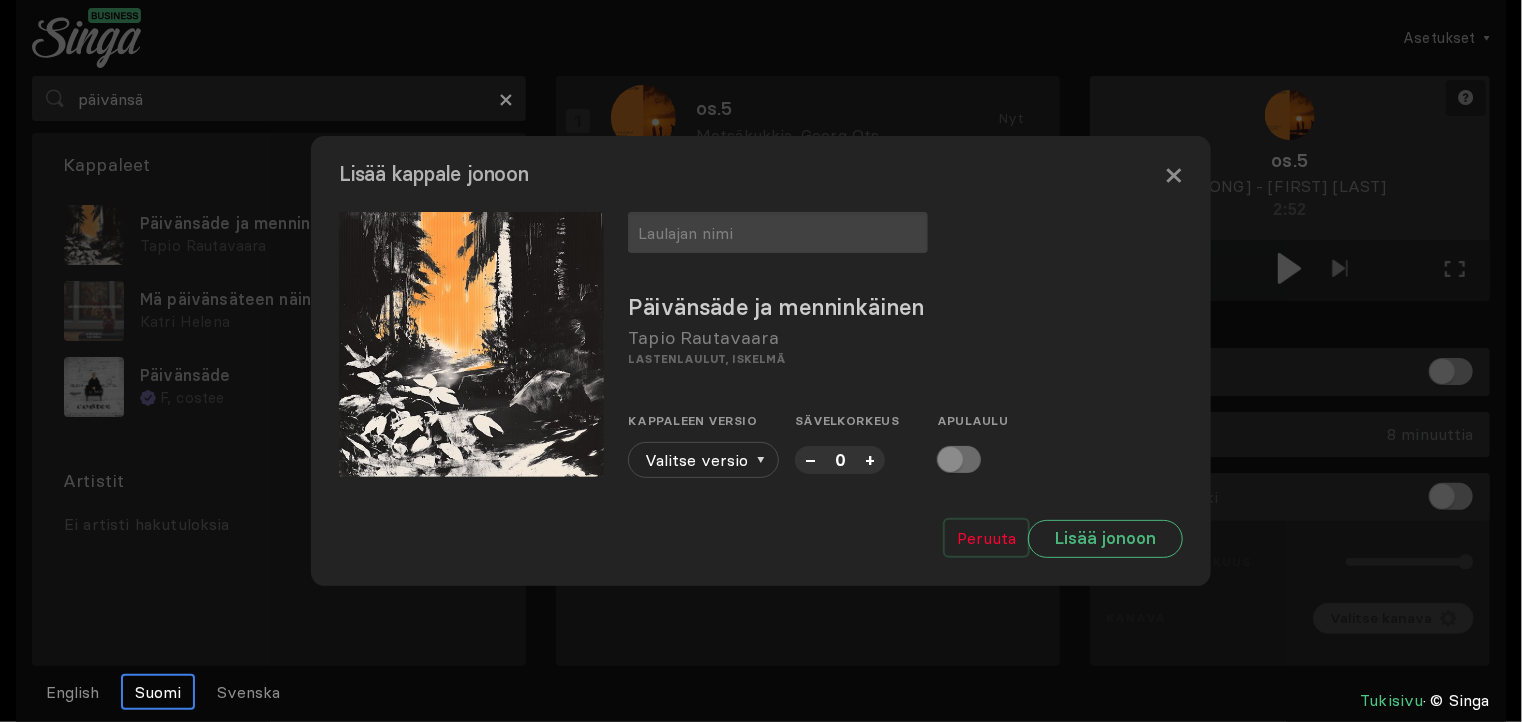 click on "Peruuta" at bounding box center (986, 538) 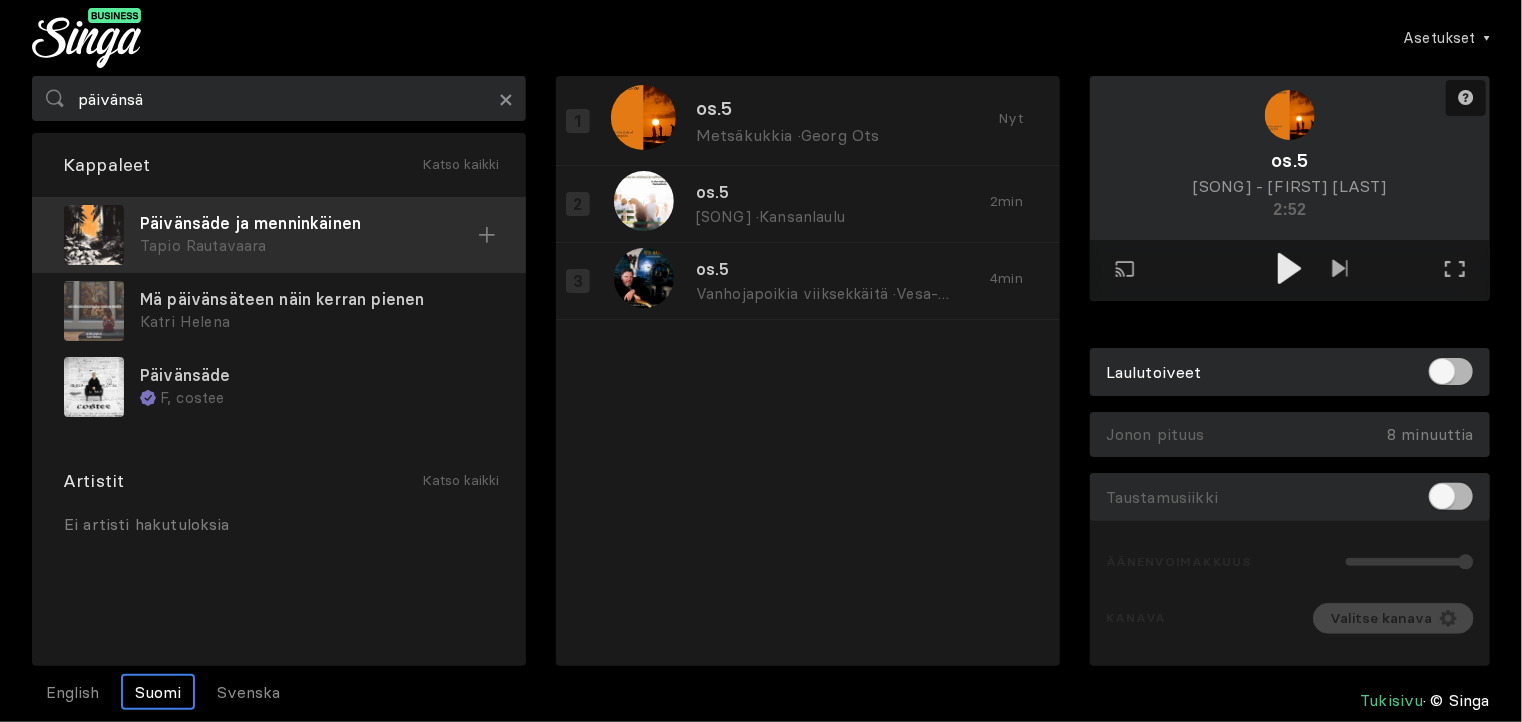 click on "Päivänsäde ja menninkäinen" at bounding box center [309, 223] 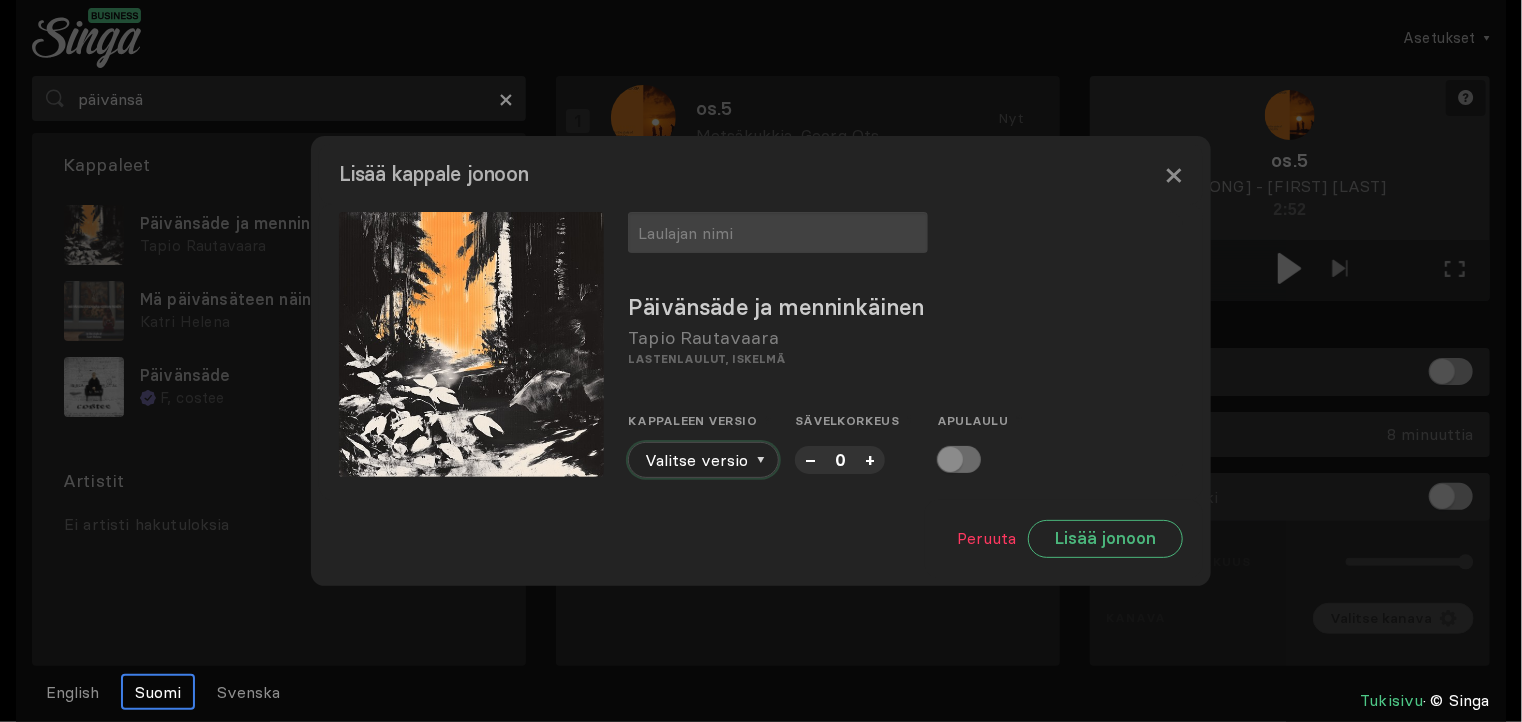 click at bounding box center [761, 460] 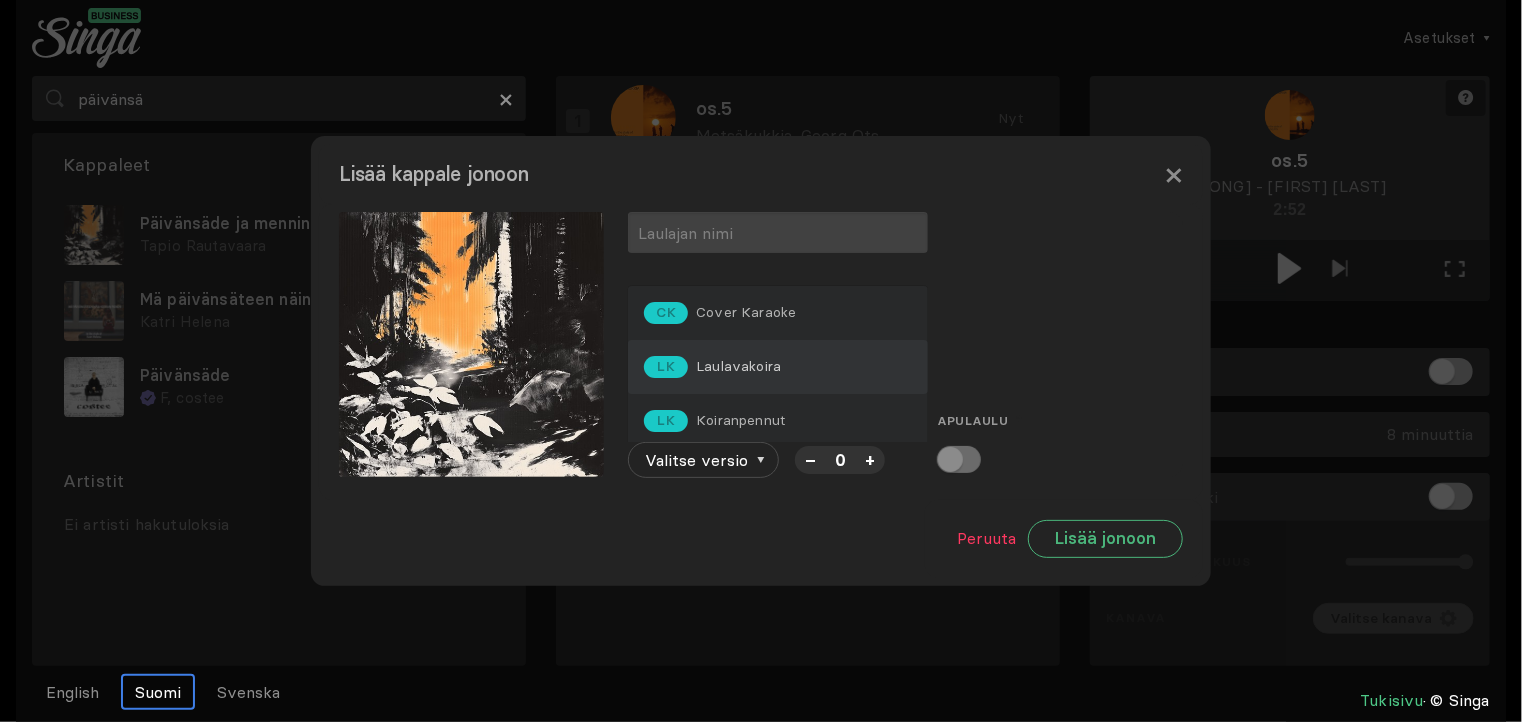 click on "Laulavakoira" at bounding box center (746, 312) 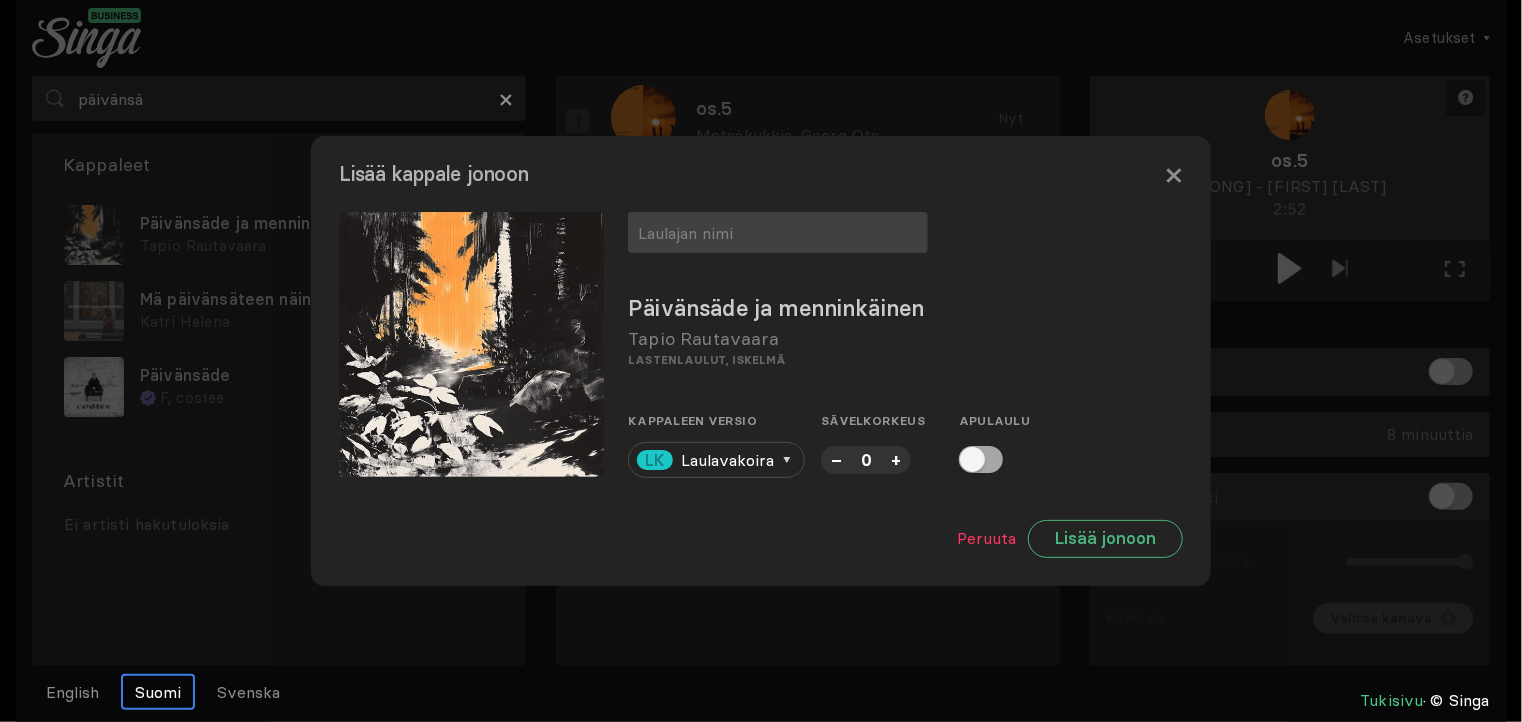 click at bounding box center [981, 459] 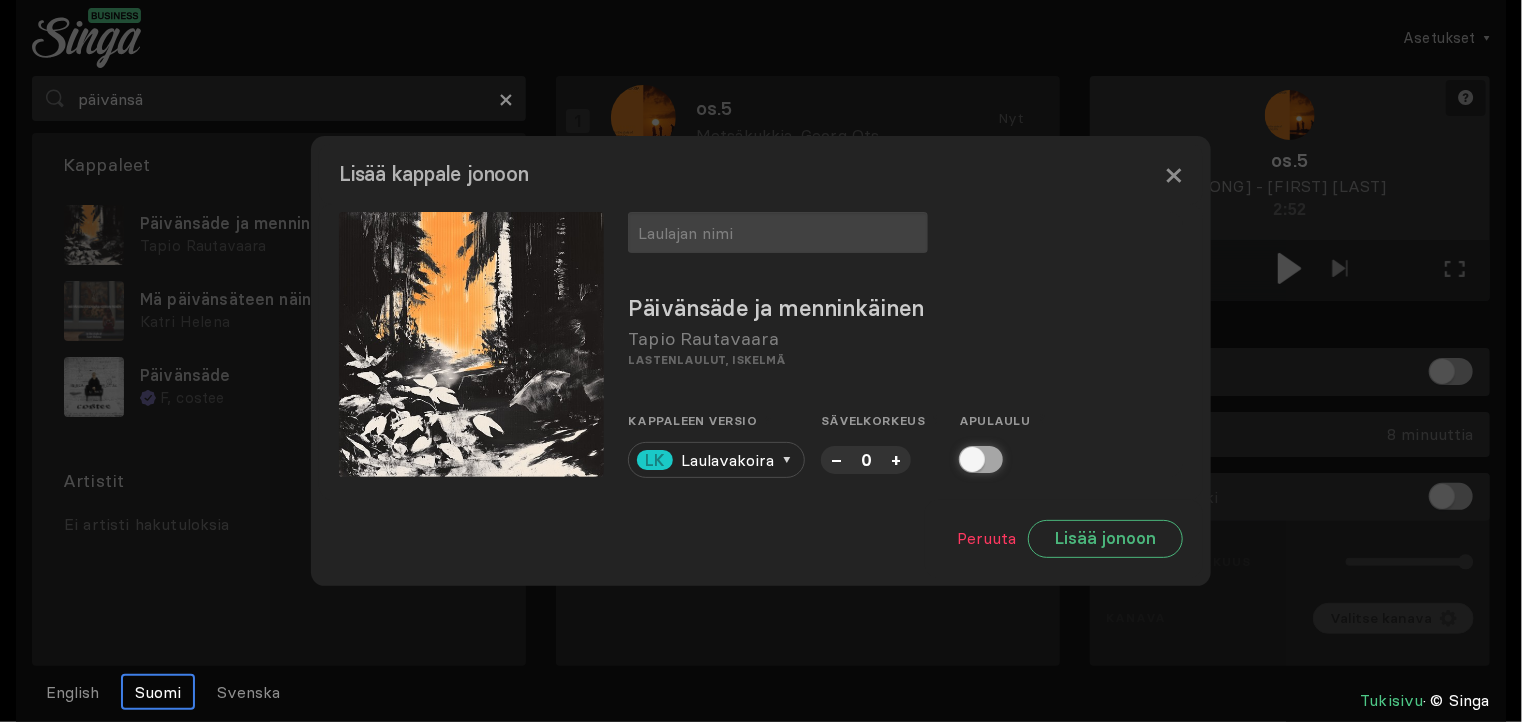 click at bounding box center (965, 459) 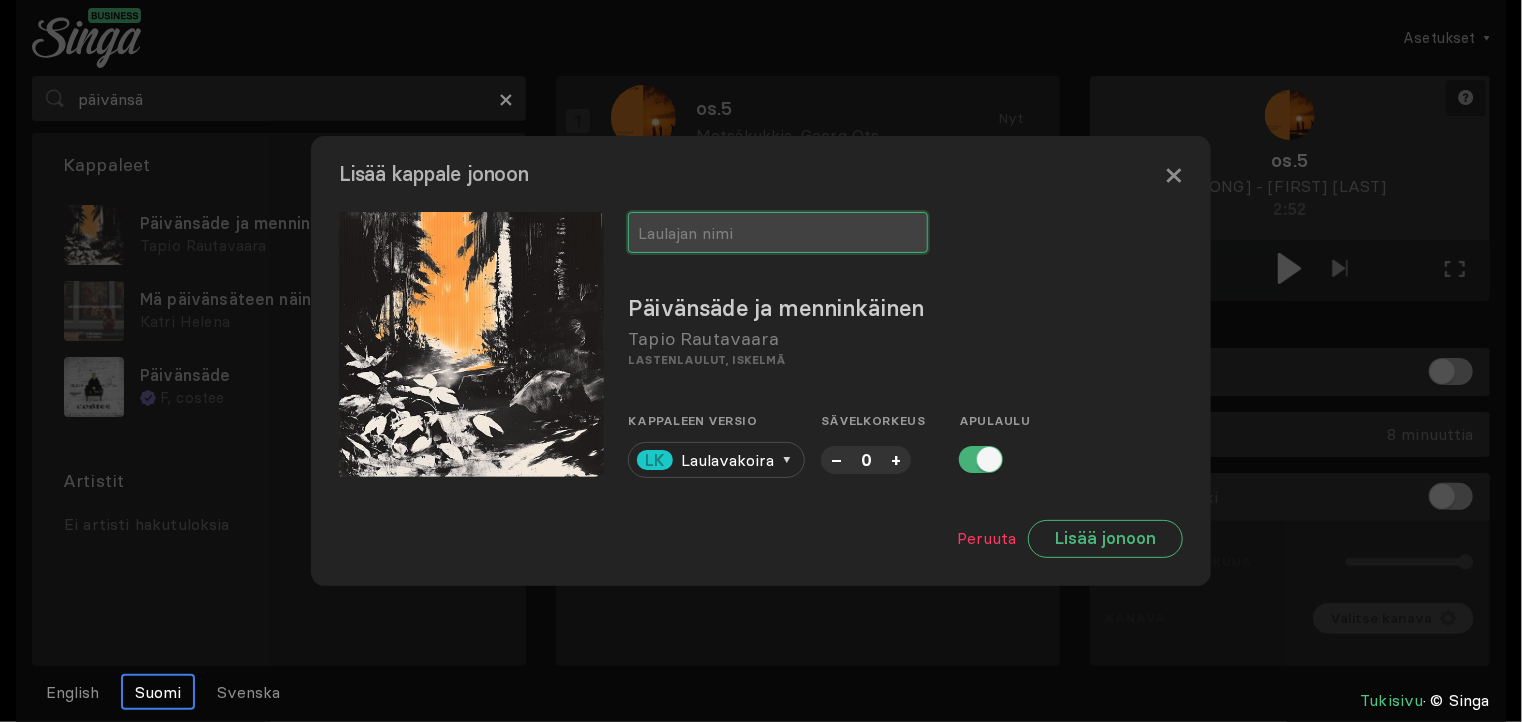 click at bounding box center (778, 232) 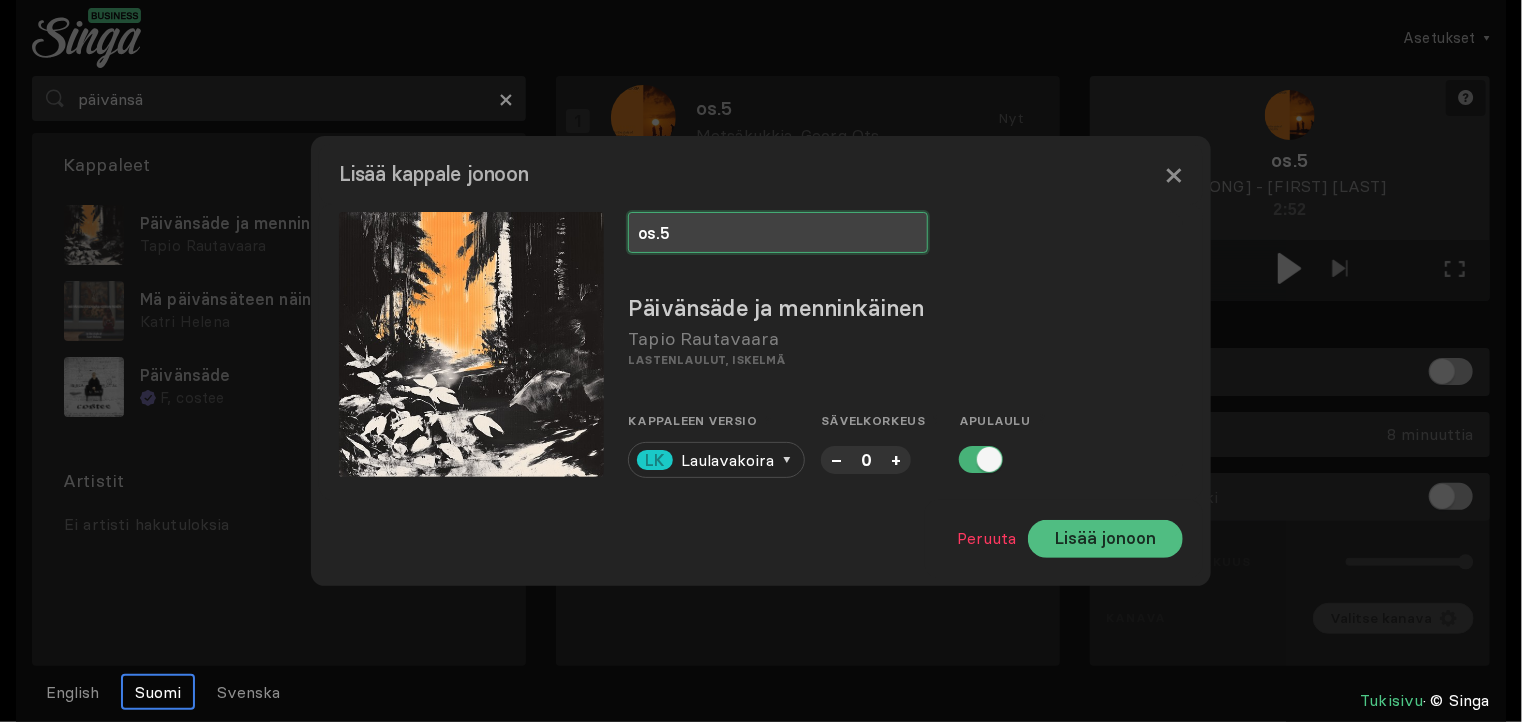 type on "os.5" 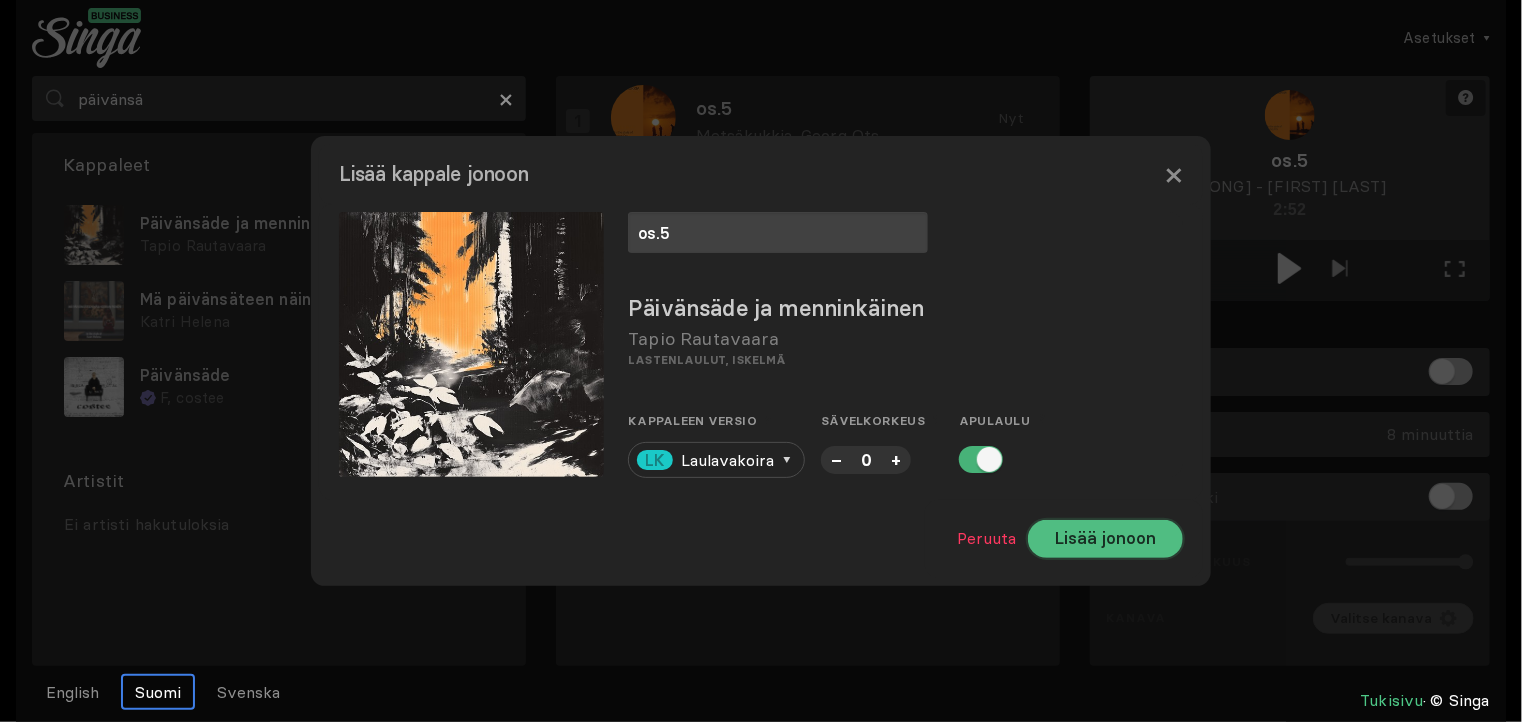 click on "Lisää jonoon" at bounding box center (1105, 539) 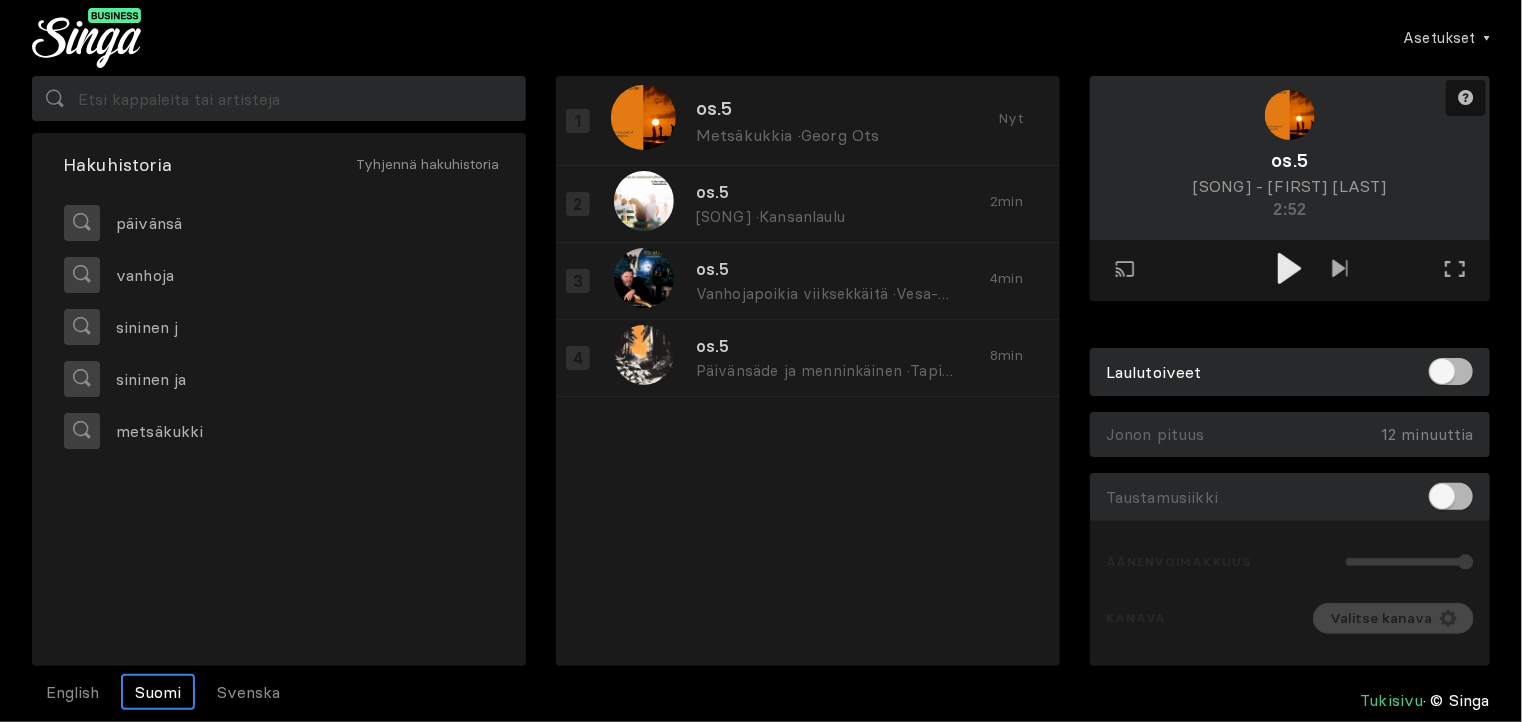 drag, startPoint x: 1452, startPoint y: 264, endPoint x: 902, endPoint y: 488, distance: 593.8653 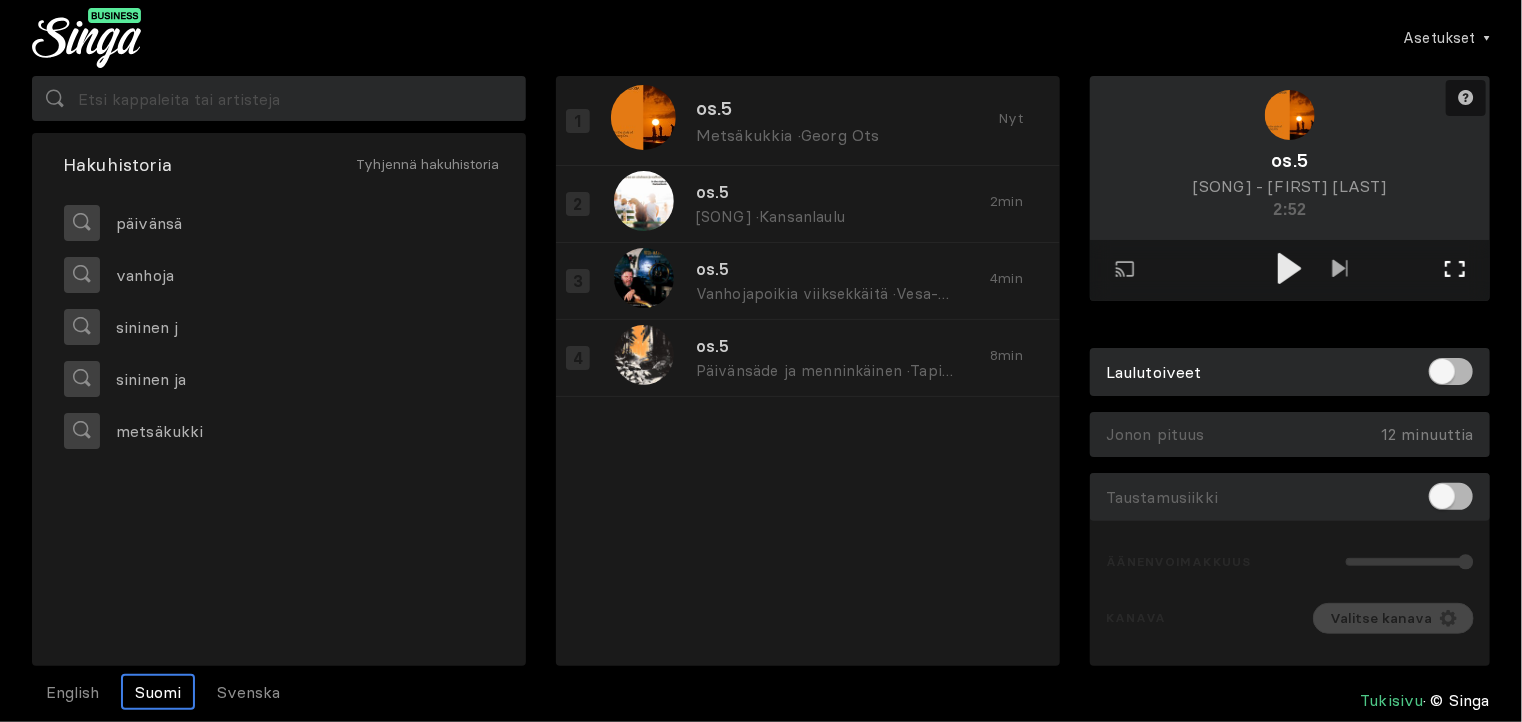 click on "Koko näytön tila Poistu koko näytön tilasta" at bounding box center [1340, 270] 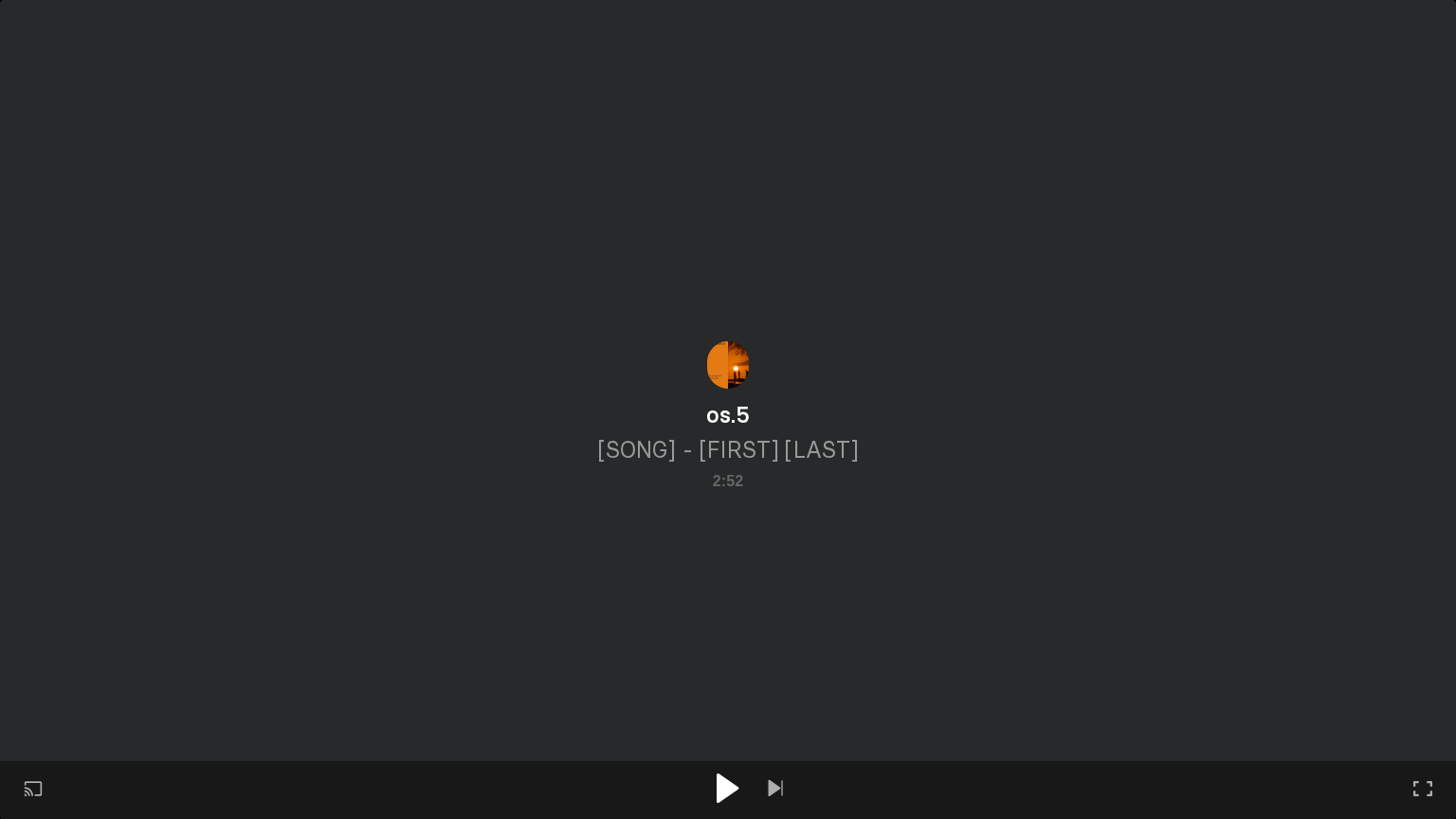 click at bounding box center [727, 788] 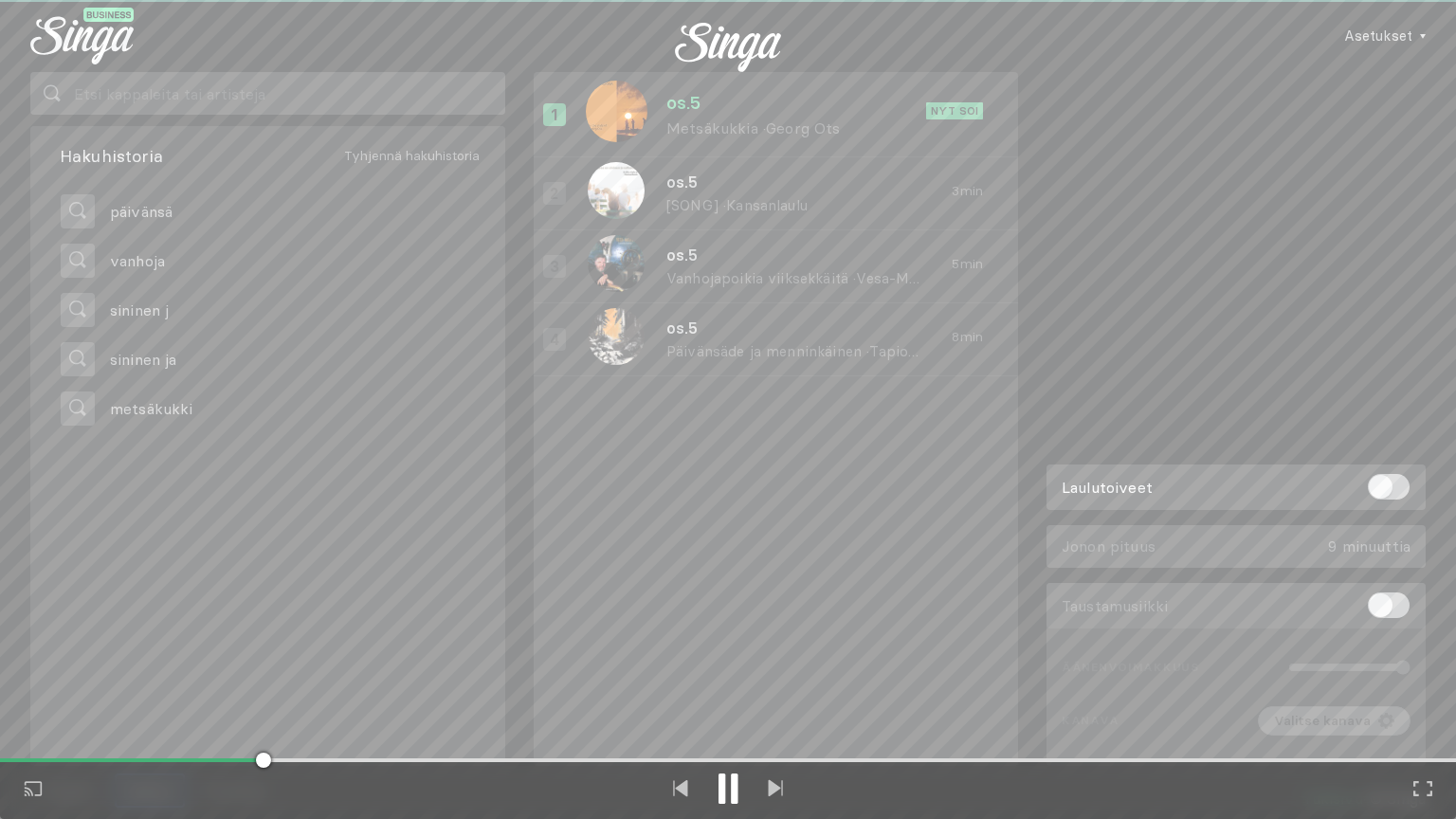 click at bounding box center [728, 789] 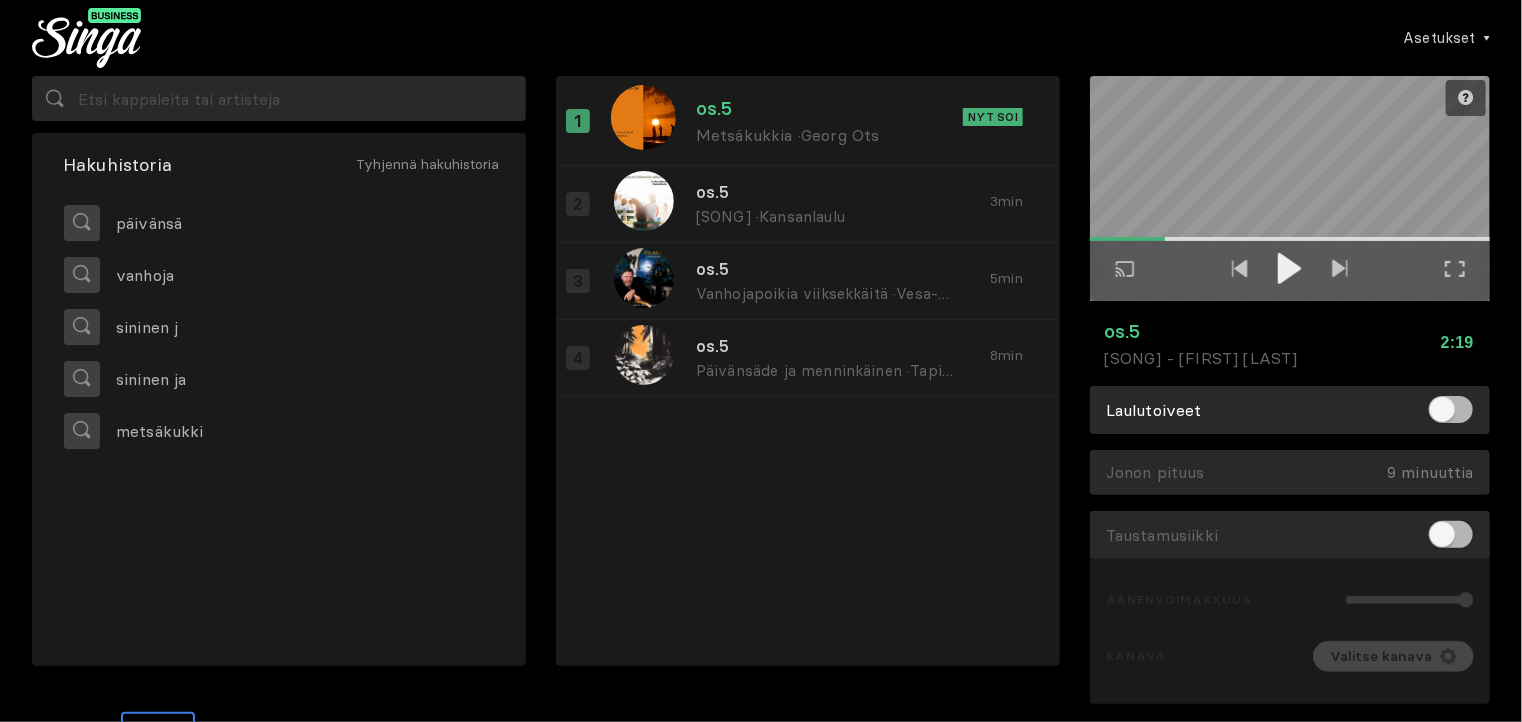 click on "os.5 [SONG] ·   [ARTIST] Nyt soi os.5 [SONG] ·   [ARTIST] 3  min os.5 [SONG] ·   [ARTIST] 5  min os.5 [SONG] ·   [ARTIST] 8  min" at bounding box center [808, 390] 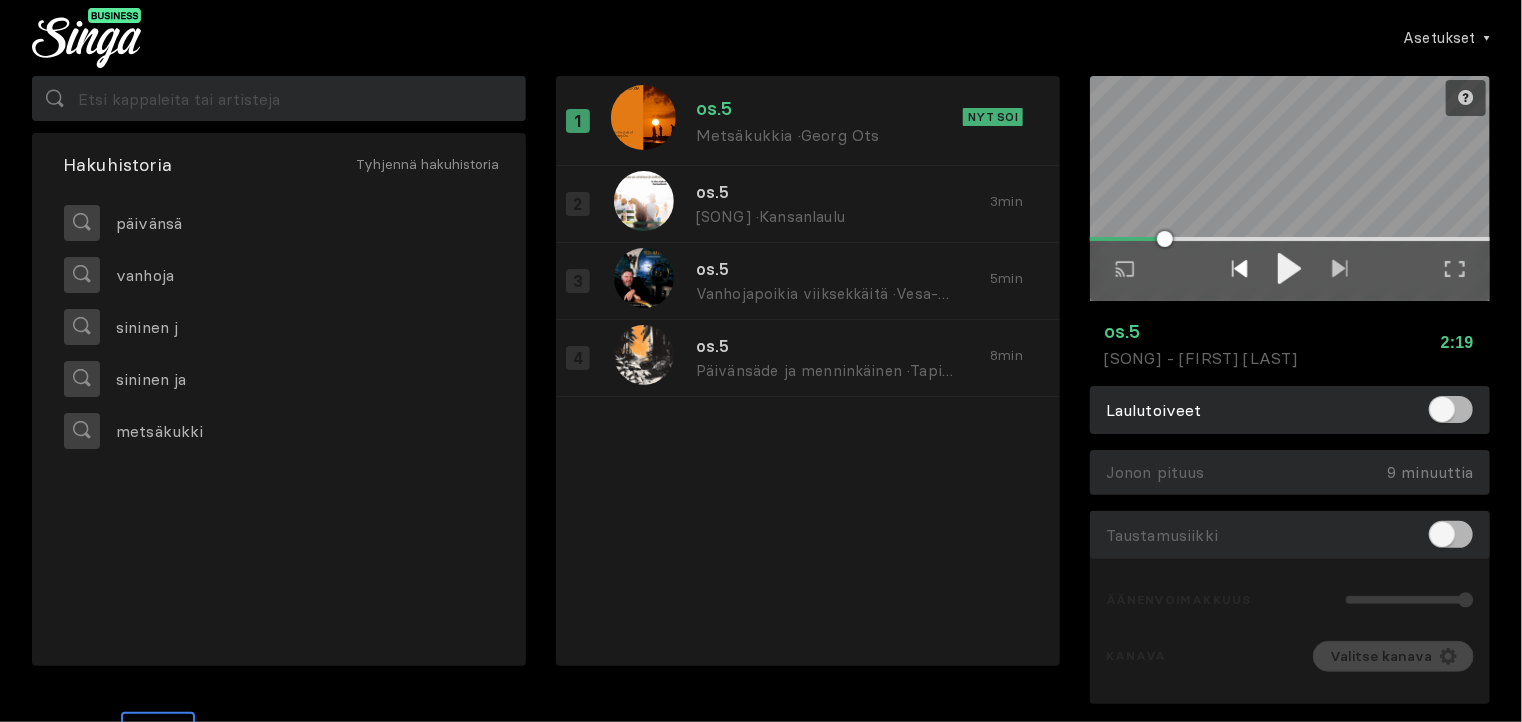 click at bounding box center [1240, 268] 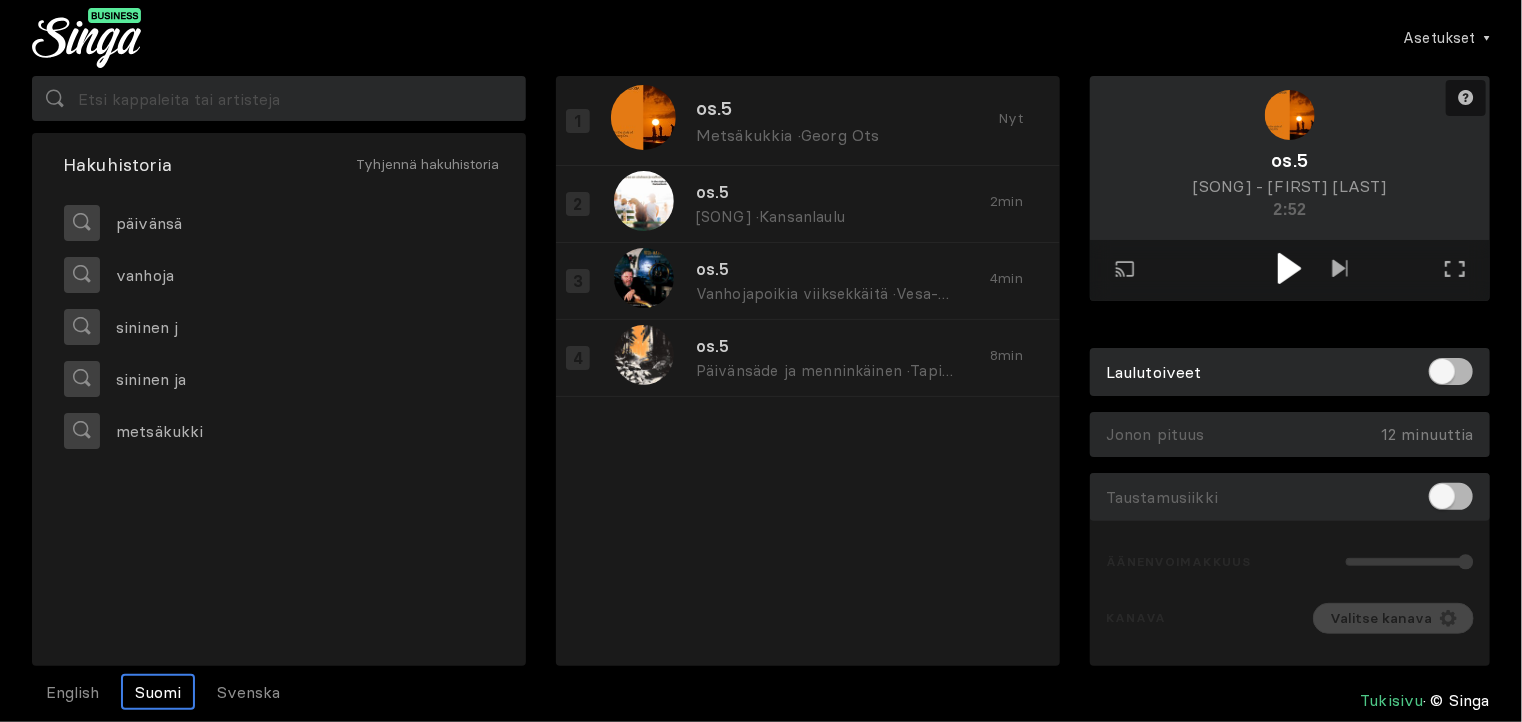 click at bounding box center (1289, 268) 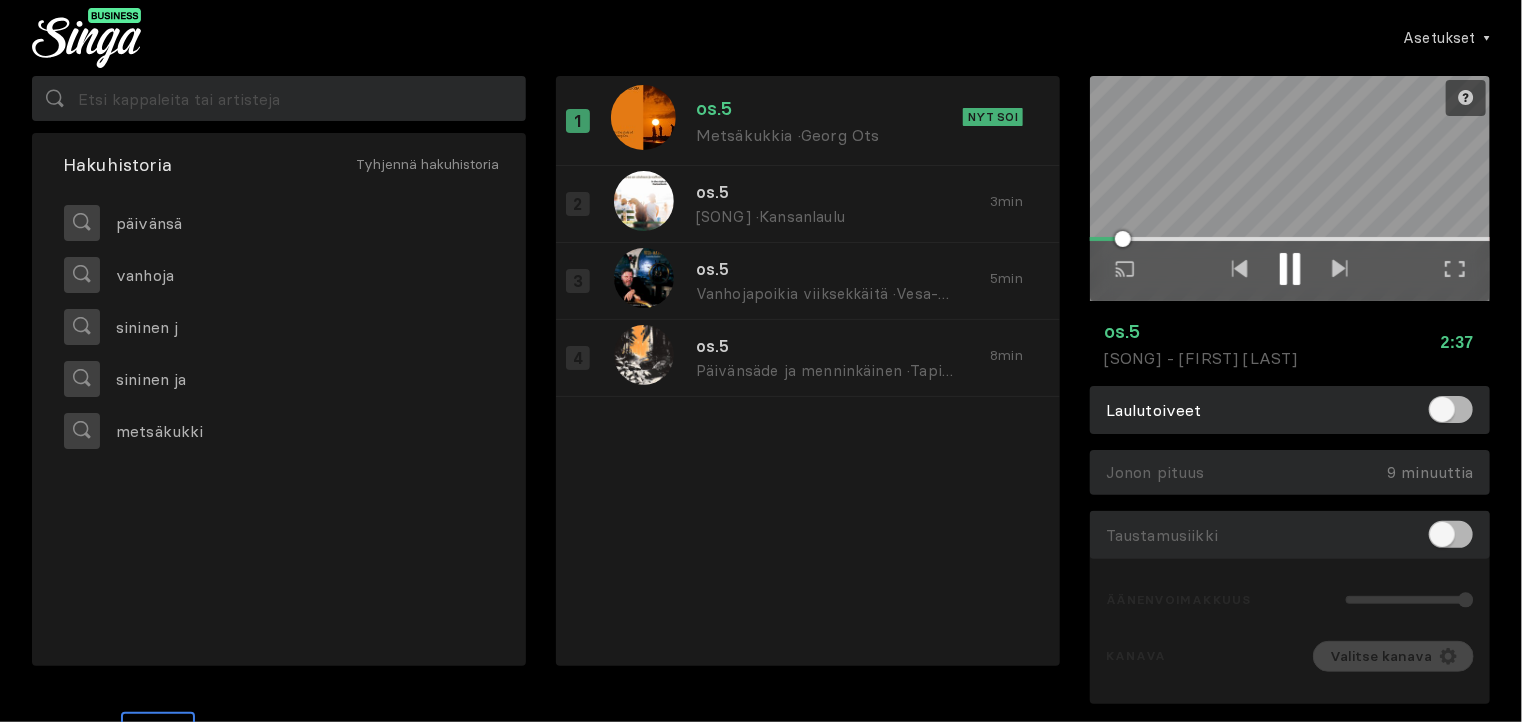 click on "Toista ulkoisessa näytössä Koko näytön tila Poistu koko näytön tilasta" at bounding box center [1290, 188] 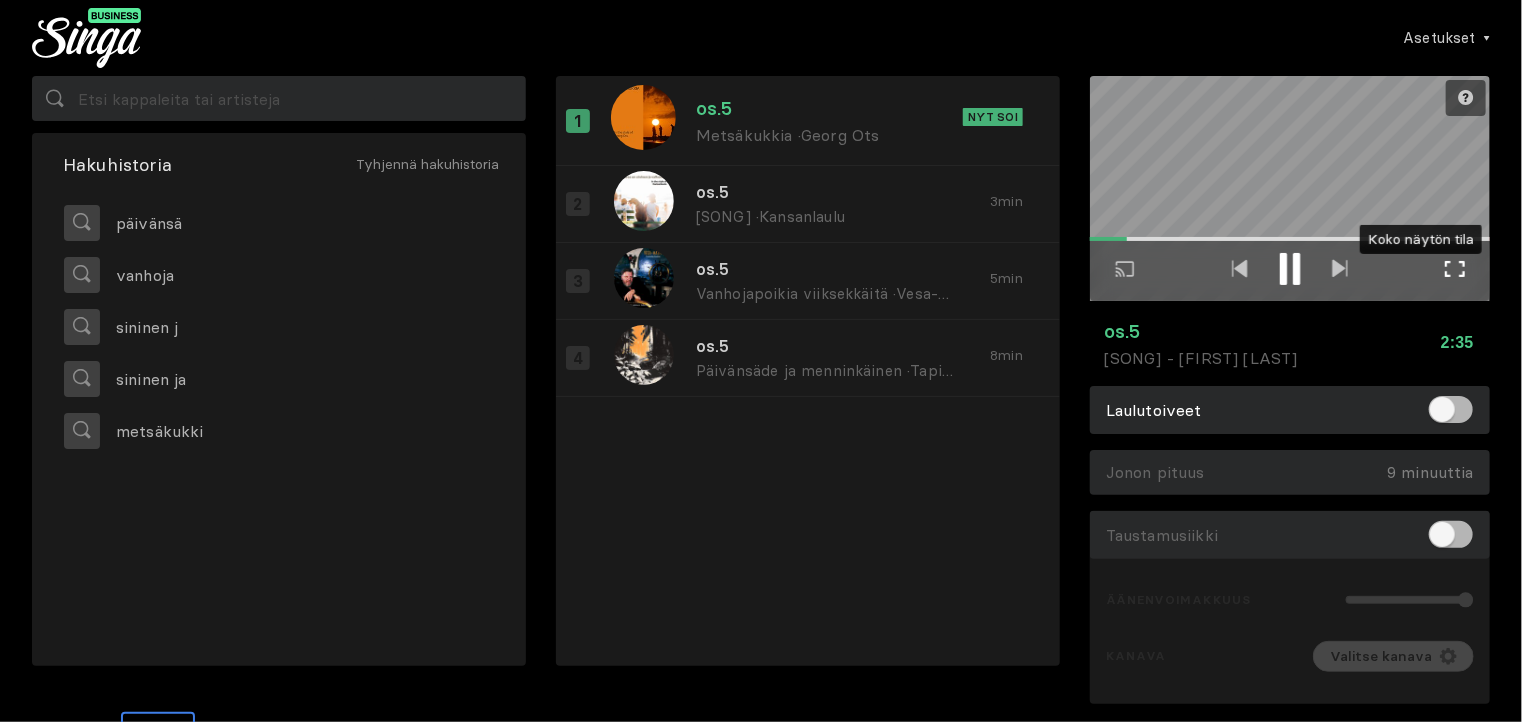 click at bounding box center (1455, 269) 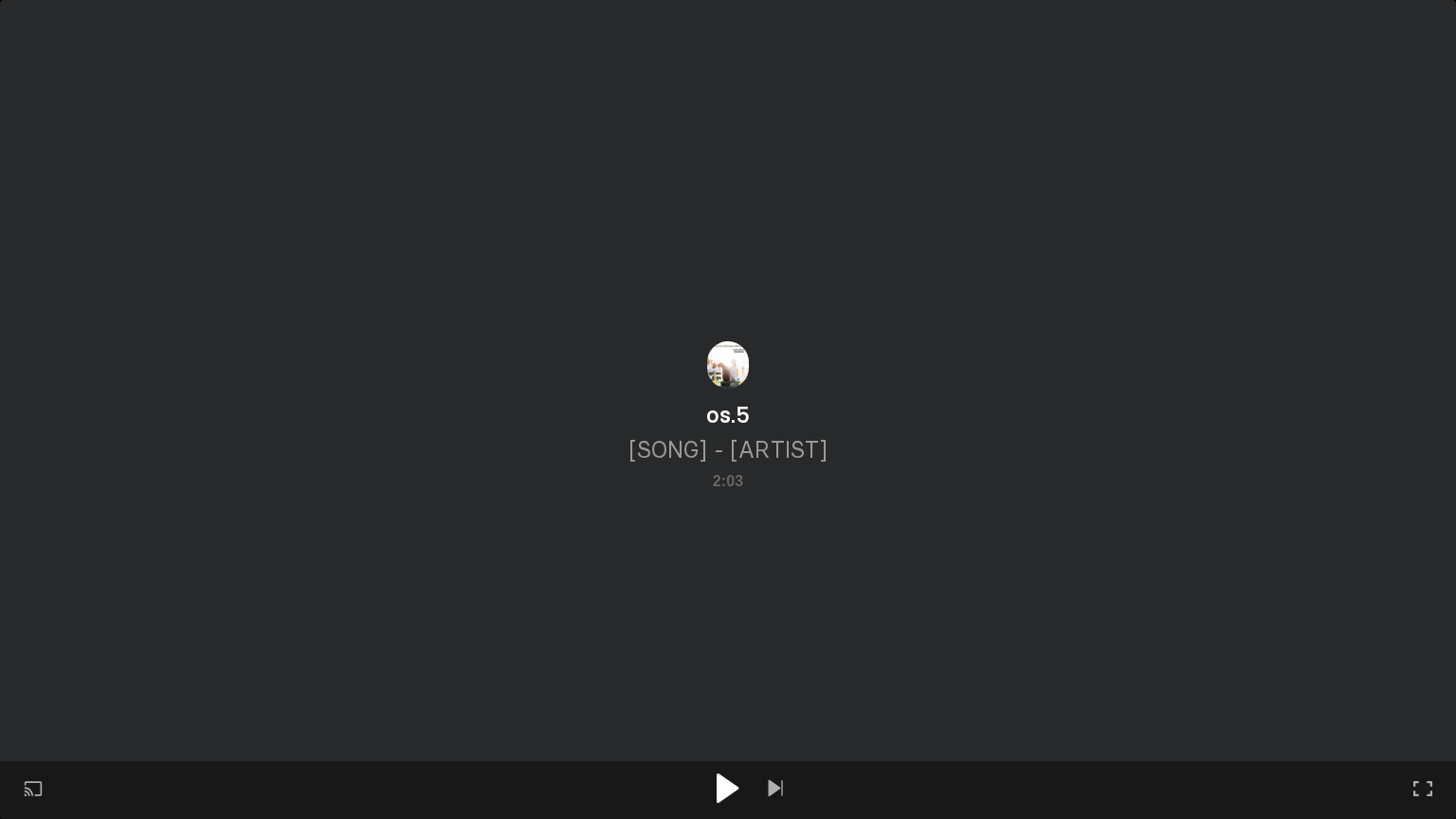 click at bounding box center [727, 788] 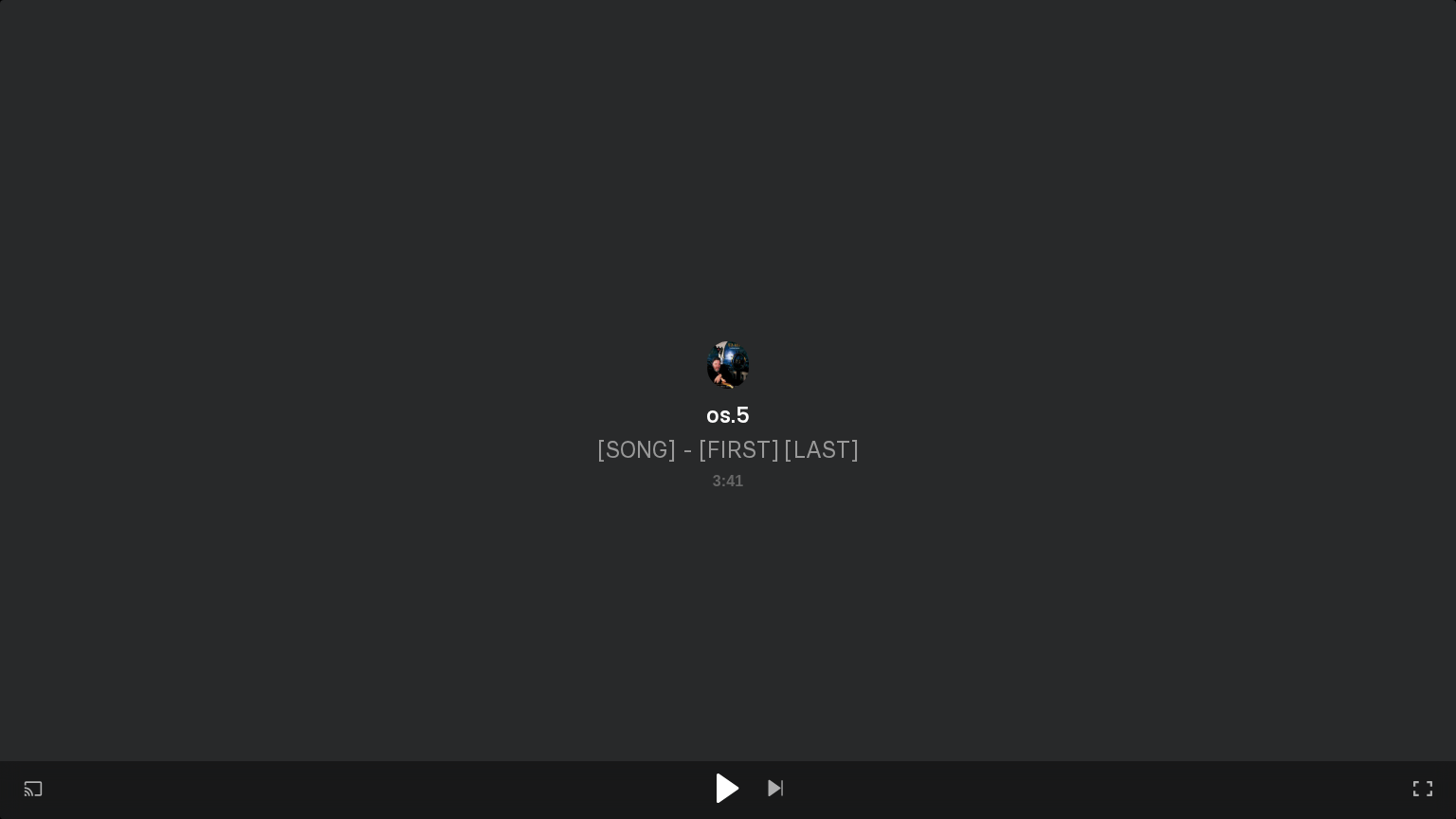 click at bounding box center (727, 788) 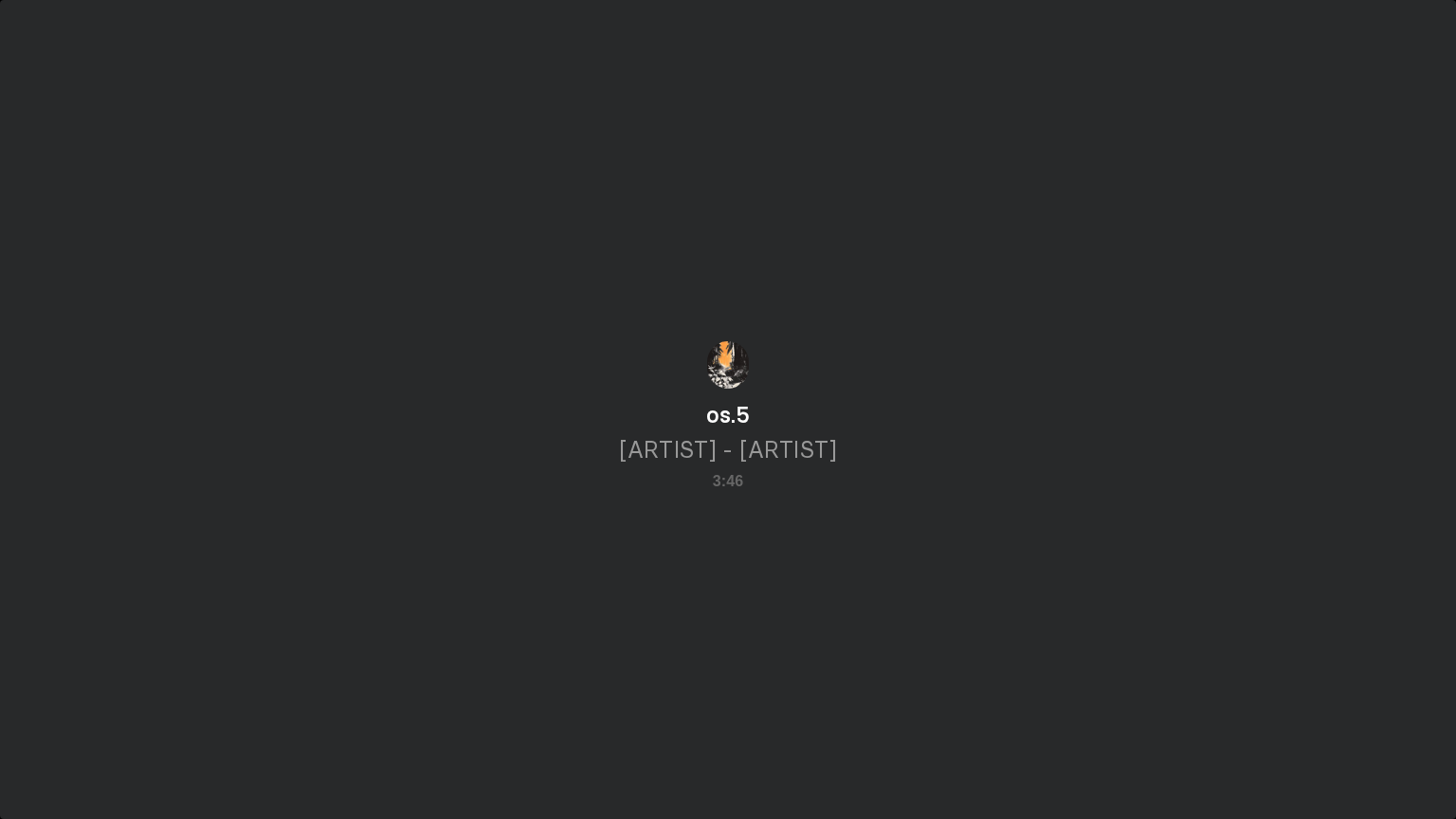 click on "Toista ulkoisessa näytössä Koko näytön tila Poistu koko näytön tilasta" at bounding box center (728, 410) 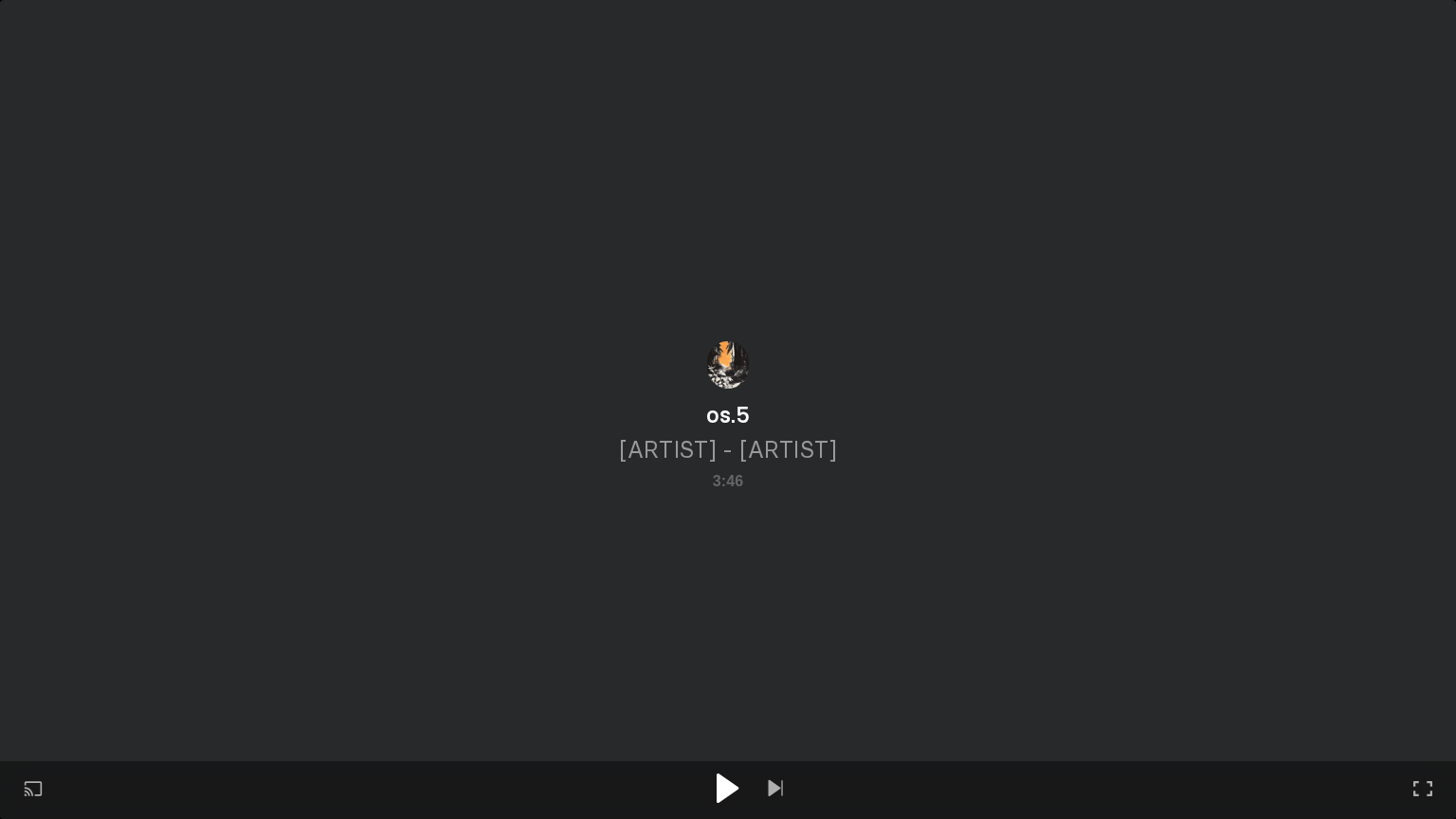 click at bounding box center (727, 788) 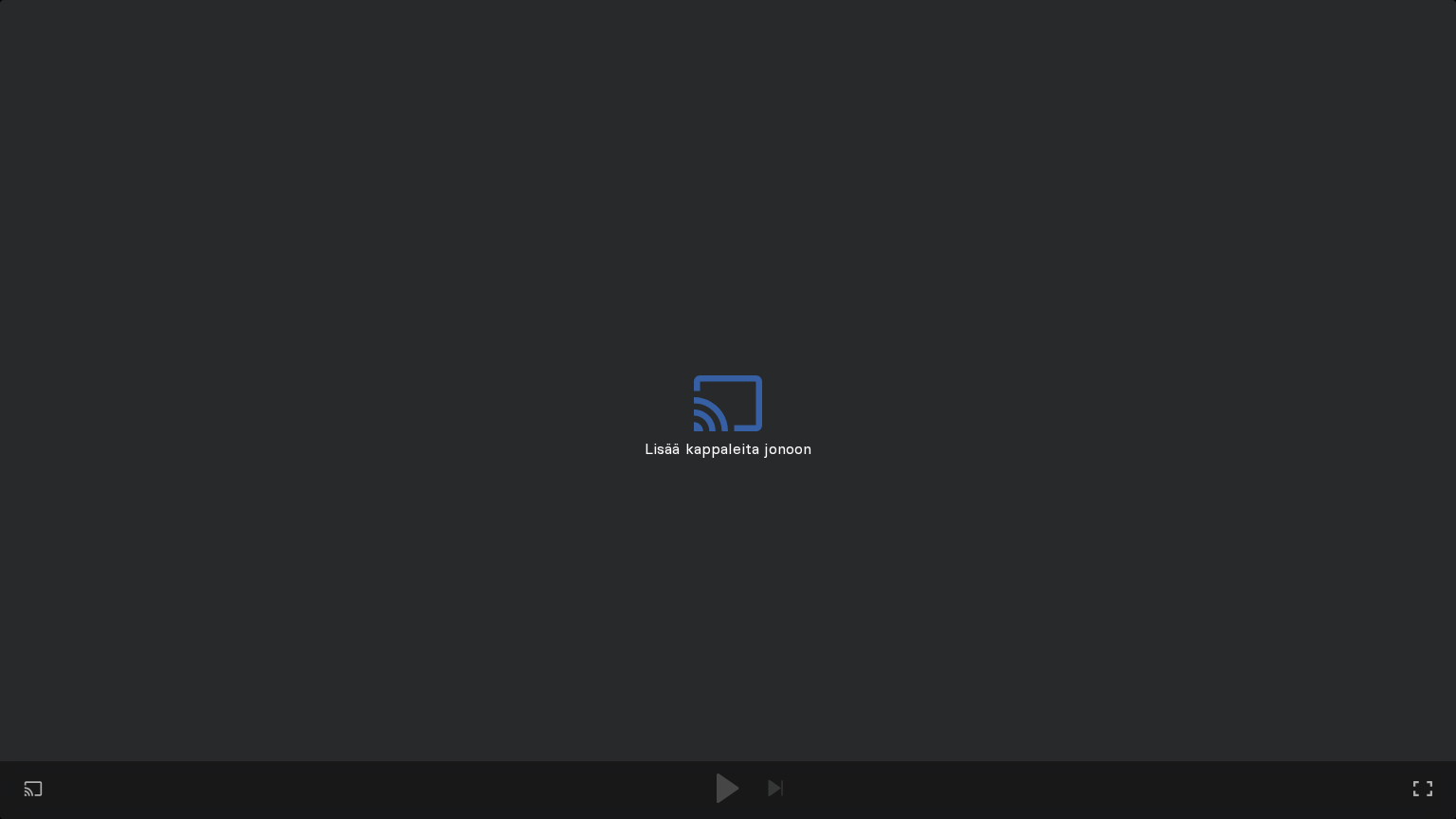 click on "Toista ulkoisessa näytössä Koko näytön tila Poistu koko näytön tilasta" at bounding box center (728, 410) 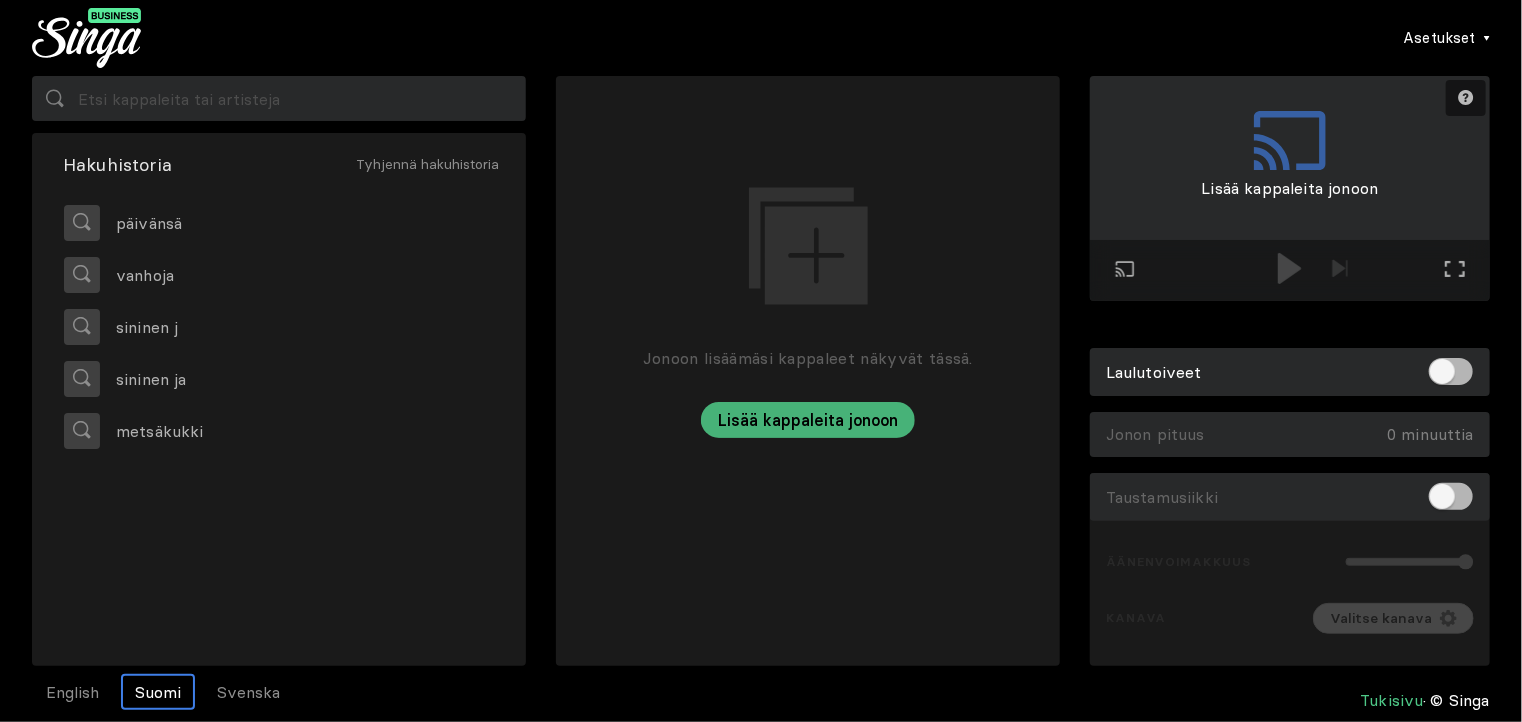 click at bounding box center (1487, 38) 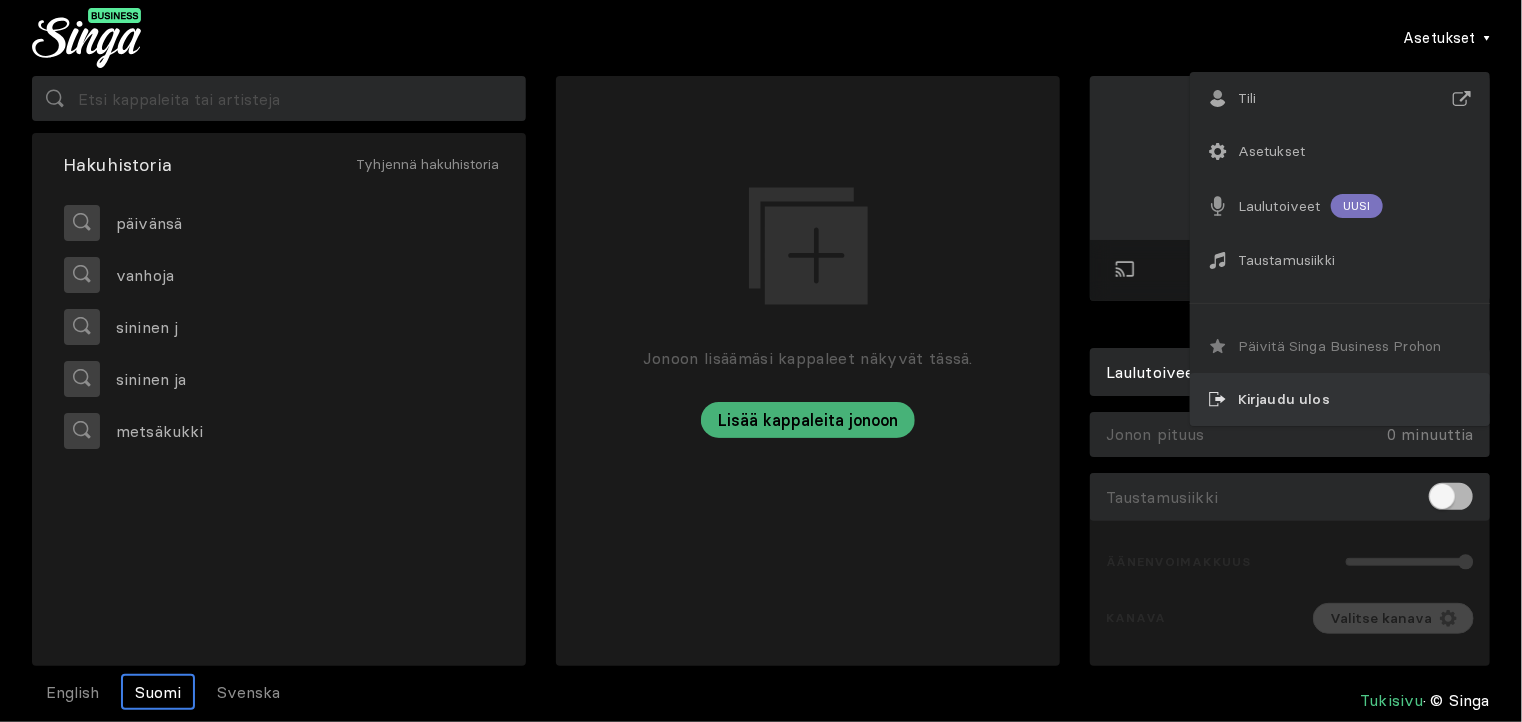click on "Kirjaudu ulos" at bounding box center [1340, 346] 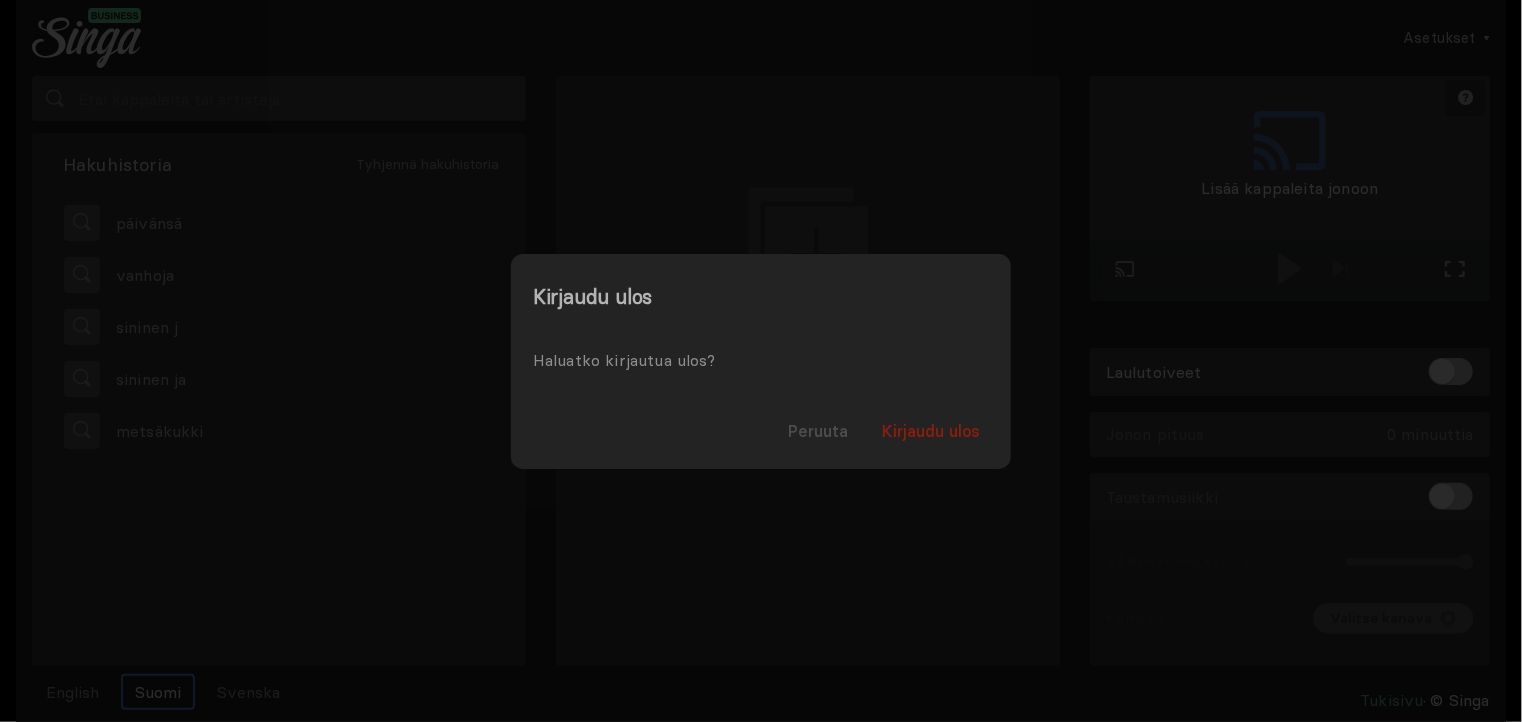 click on "Kirjaudu ulos" at bounding box center [931, 431] 